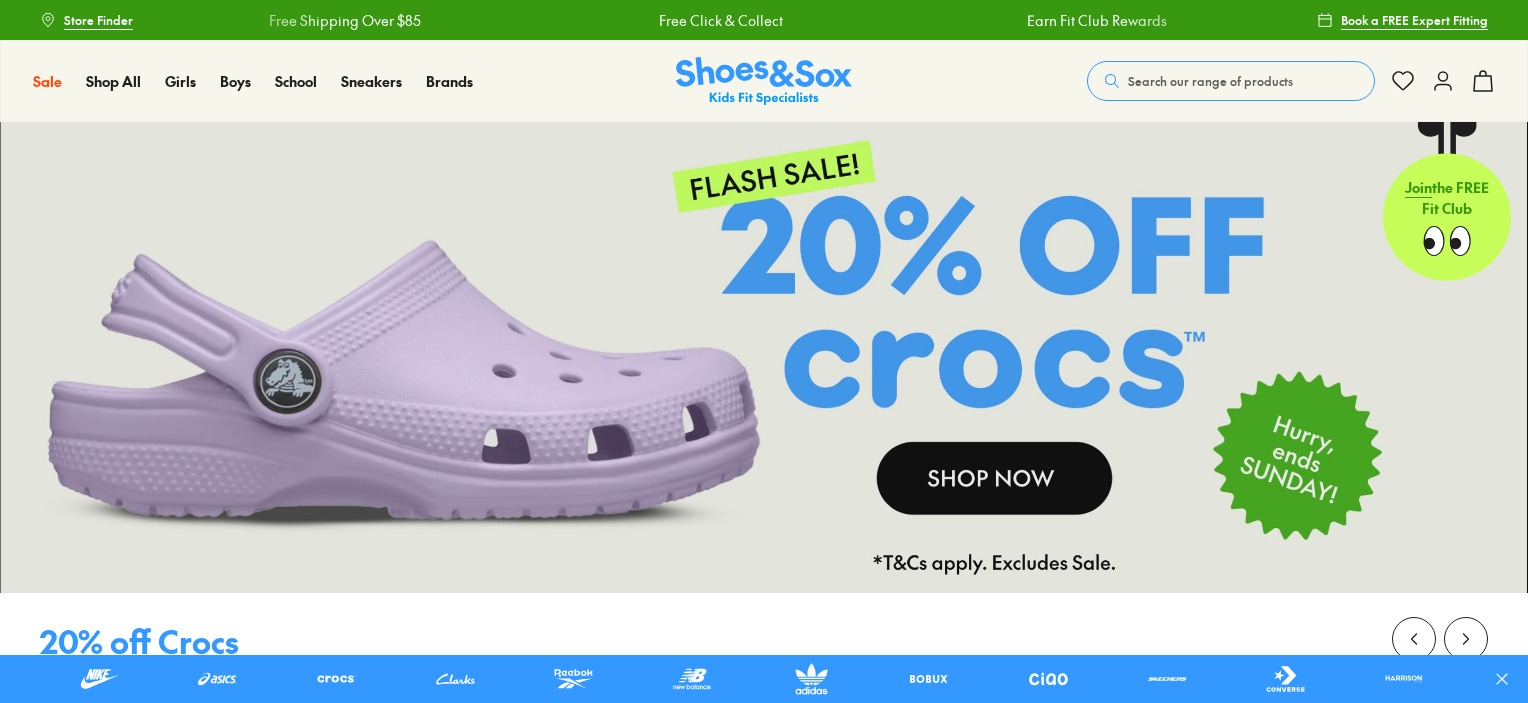 scroll, scrollTop: 0, scrollLeft: 0, axis: both 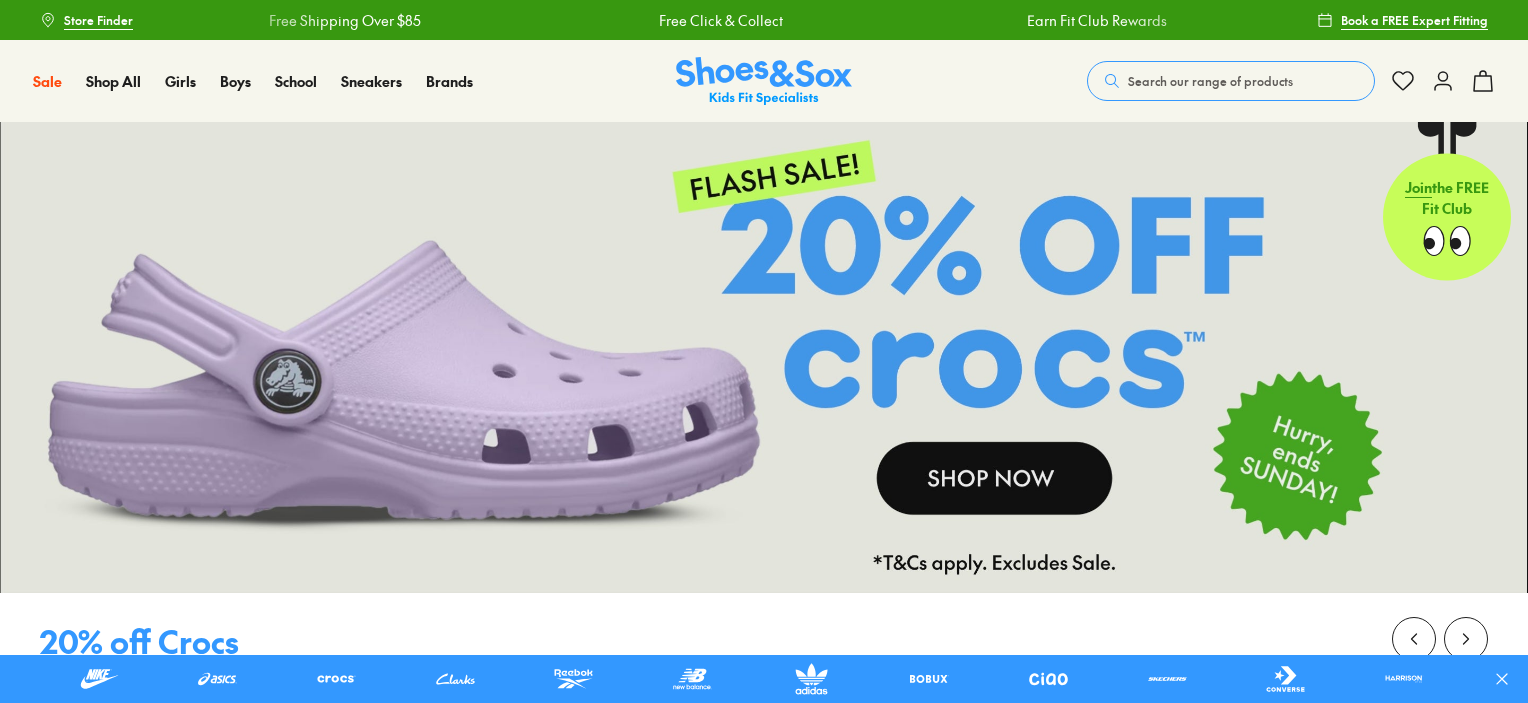 click on "Search our range of products" at bounding box center (1210, 81) 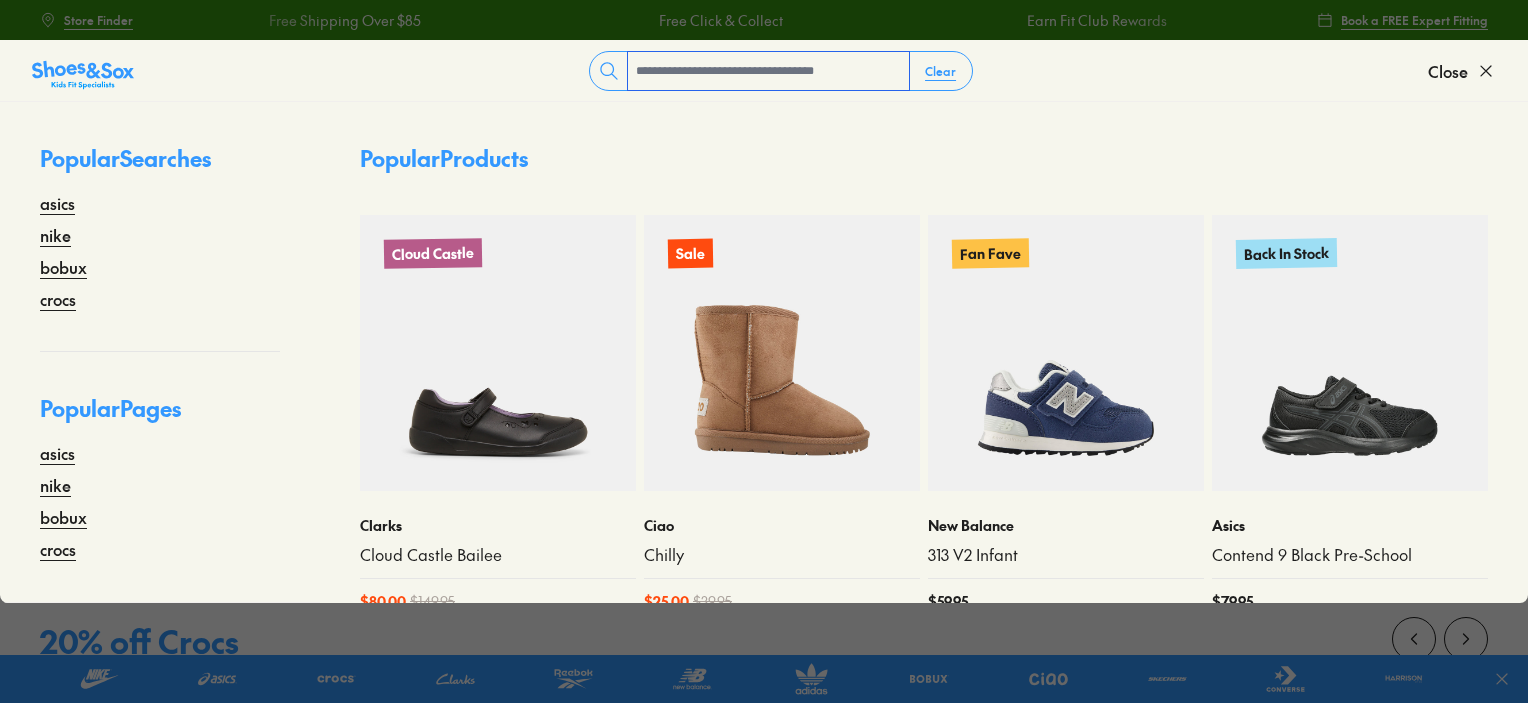scroll, scrollTop: 0, scrollLeft: 0, axis: both 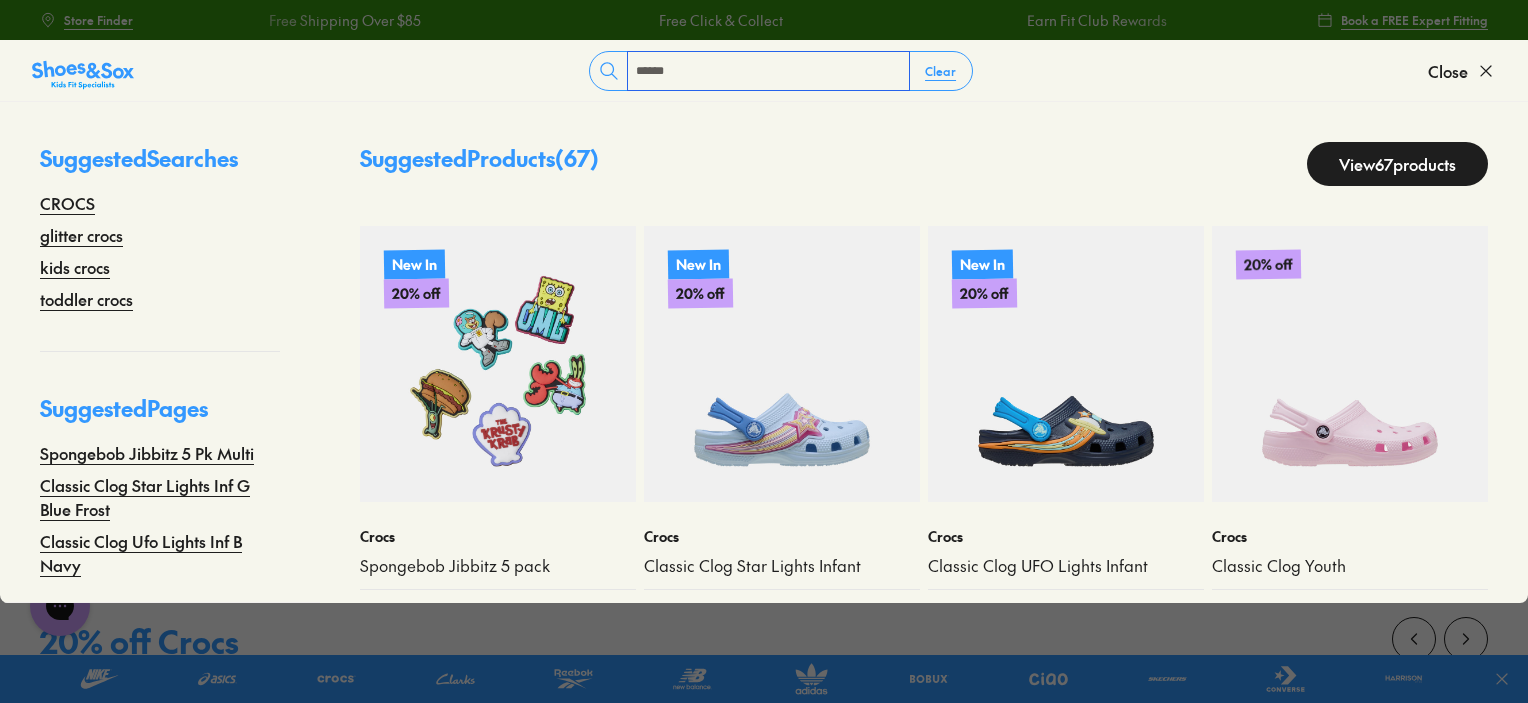 type on "*****" 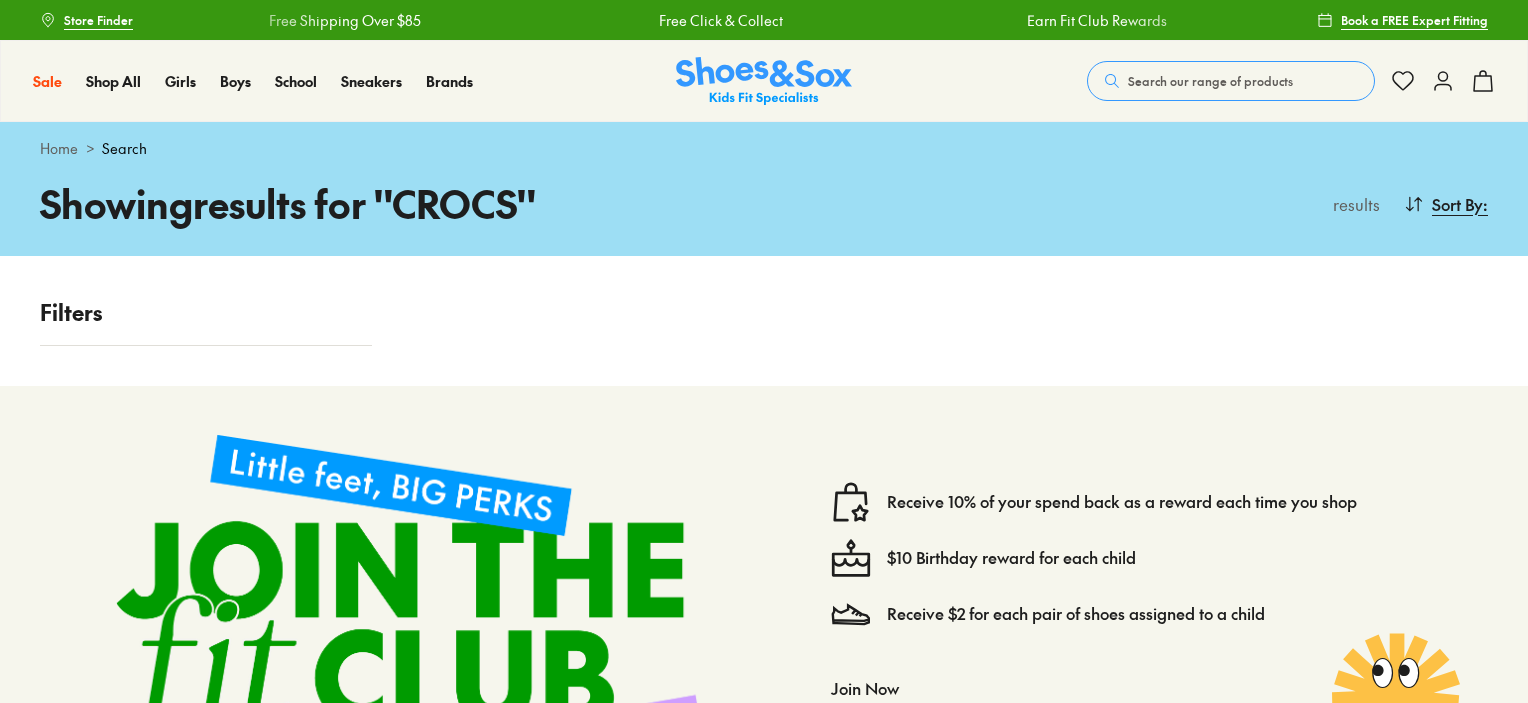scroll, scrollTop: 0, scrollLeft: 0, axis: both 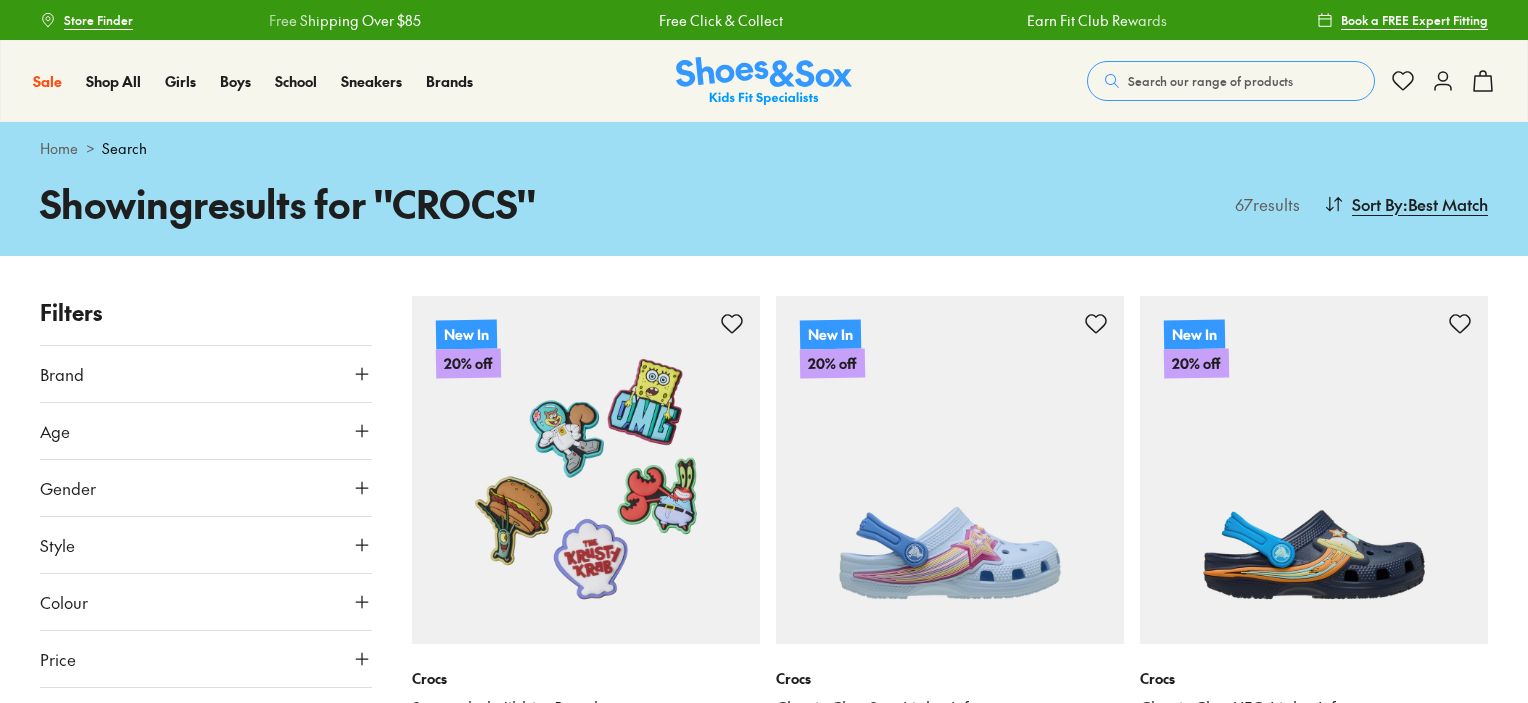 type on "****" 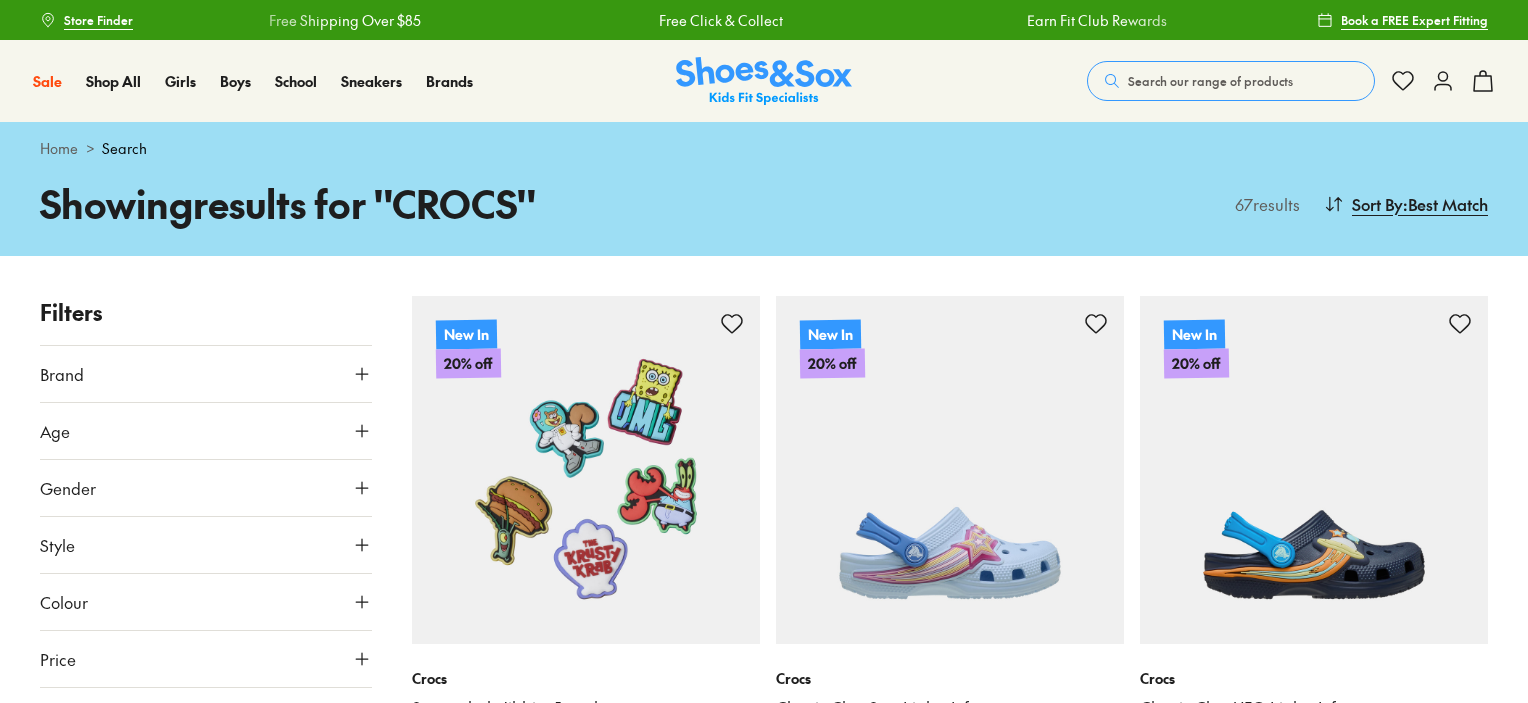 scroll, scrollTop: 0, scrollLeft: 0, axis: both 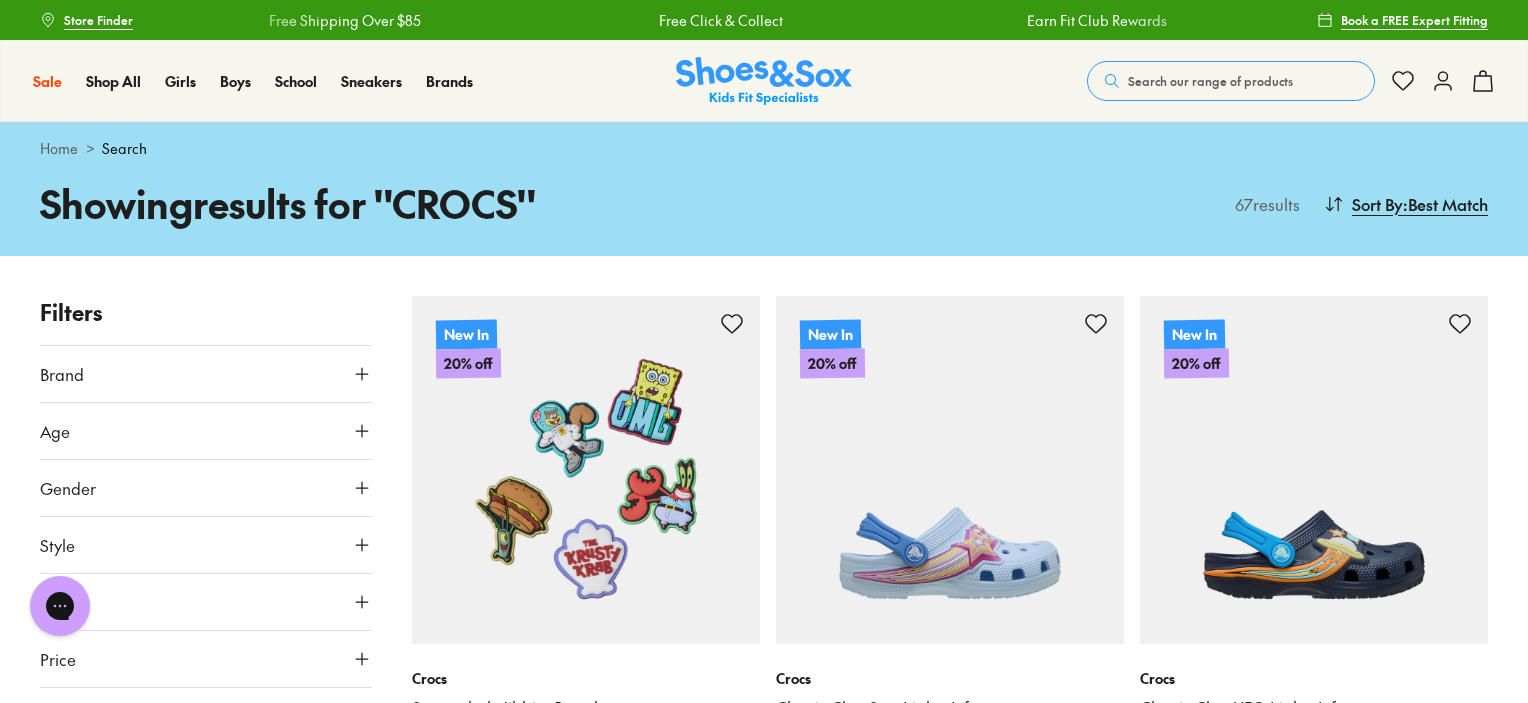 drag, startPoint x: 1260, startPoint y: 210, endPoint x: 1236, endPoint y: 147, distance: 67.41662 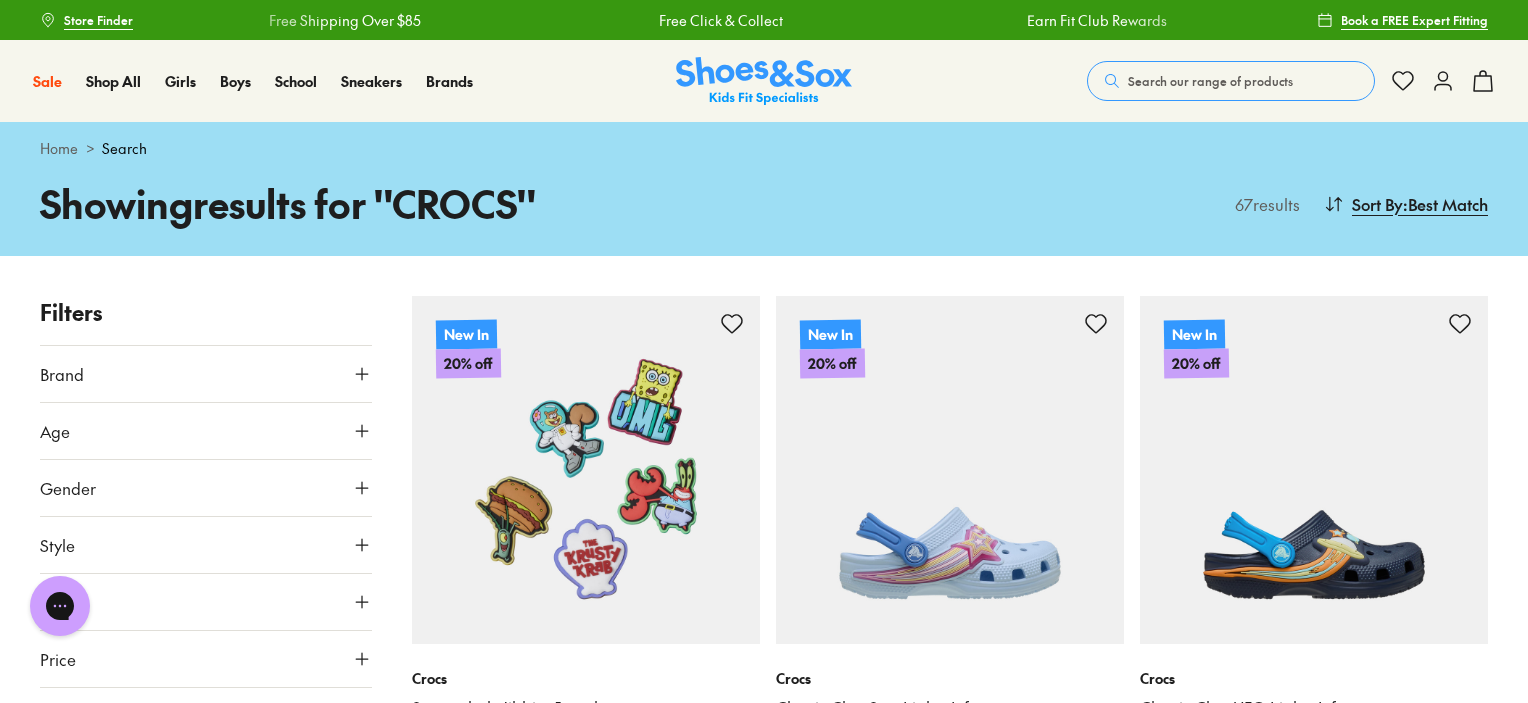 click on "Search our range of products" at bounding box center (1231, 81) 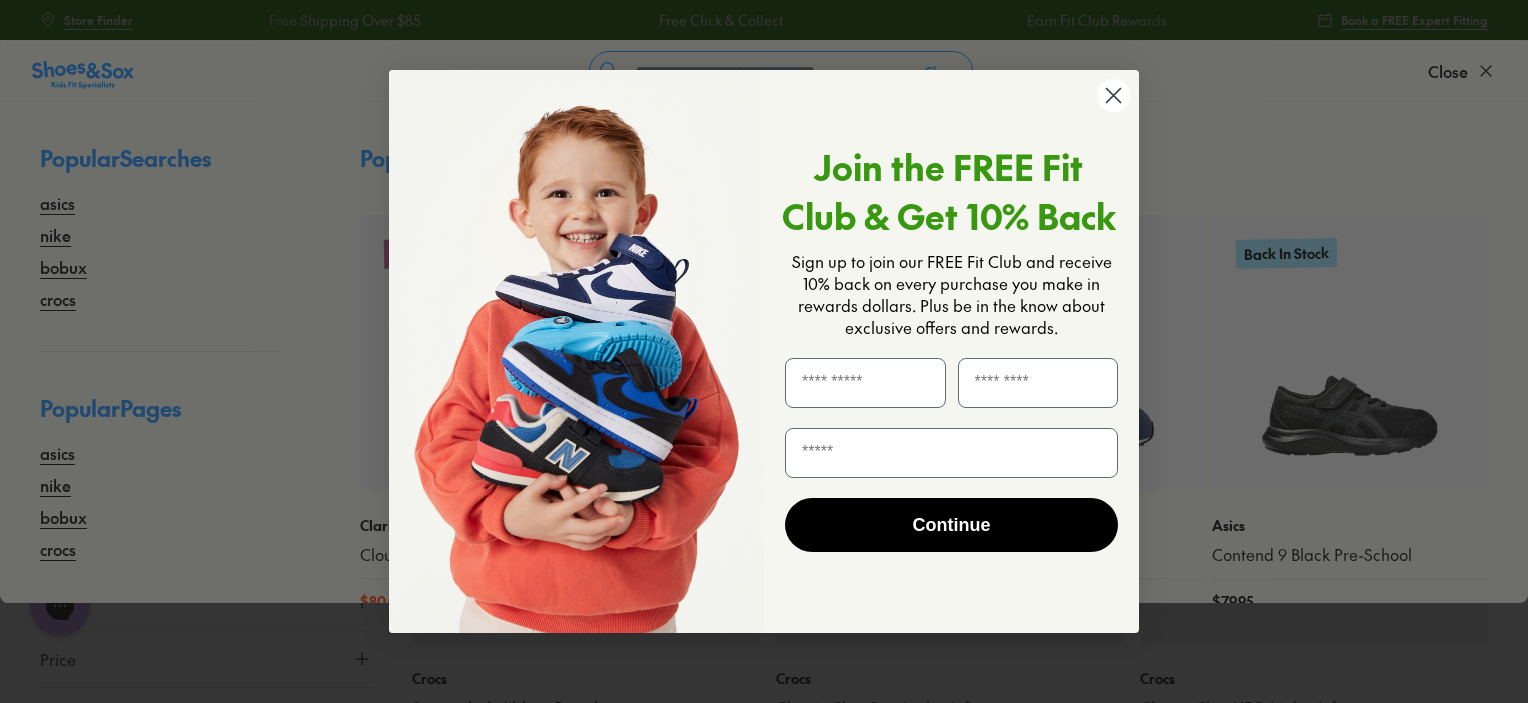 click 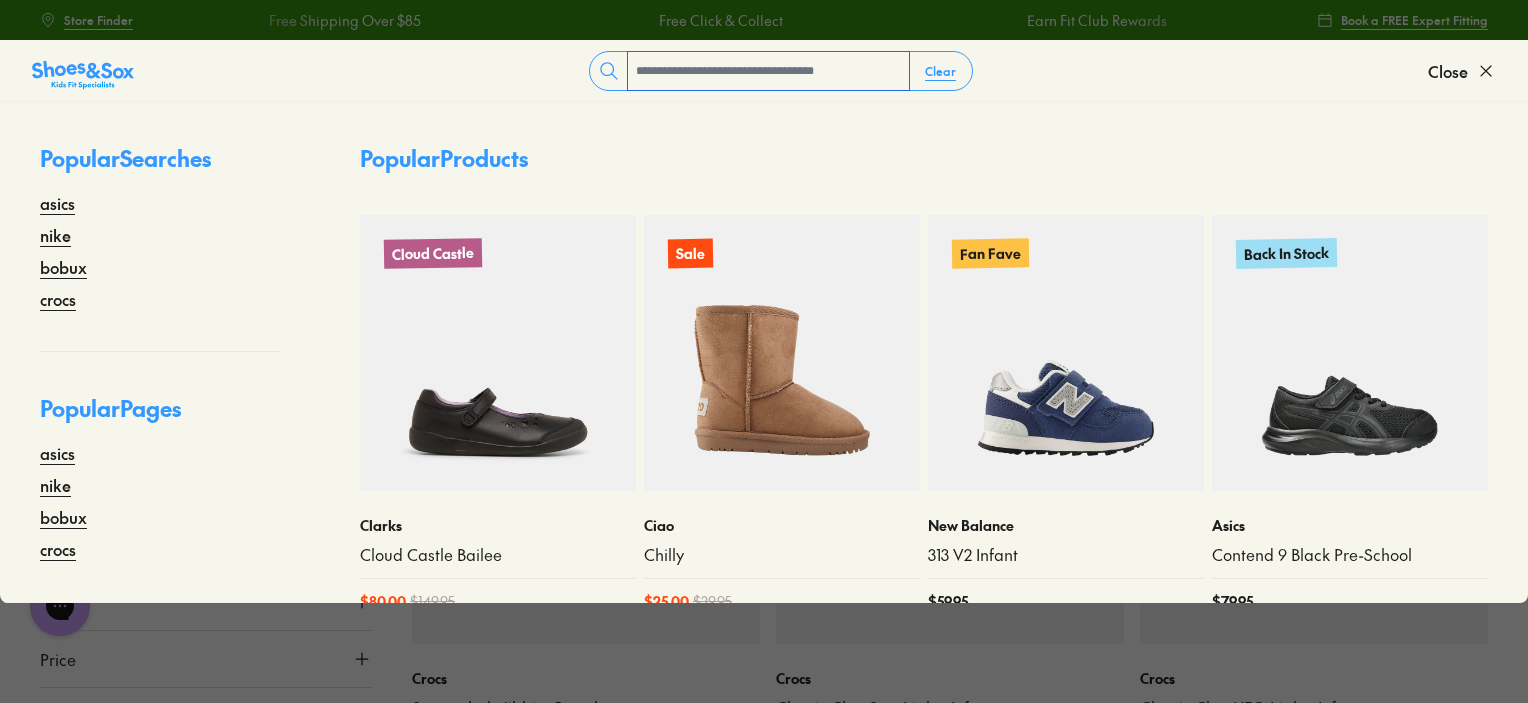 click at bounding box center (768, 71) 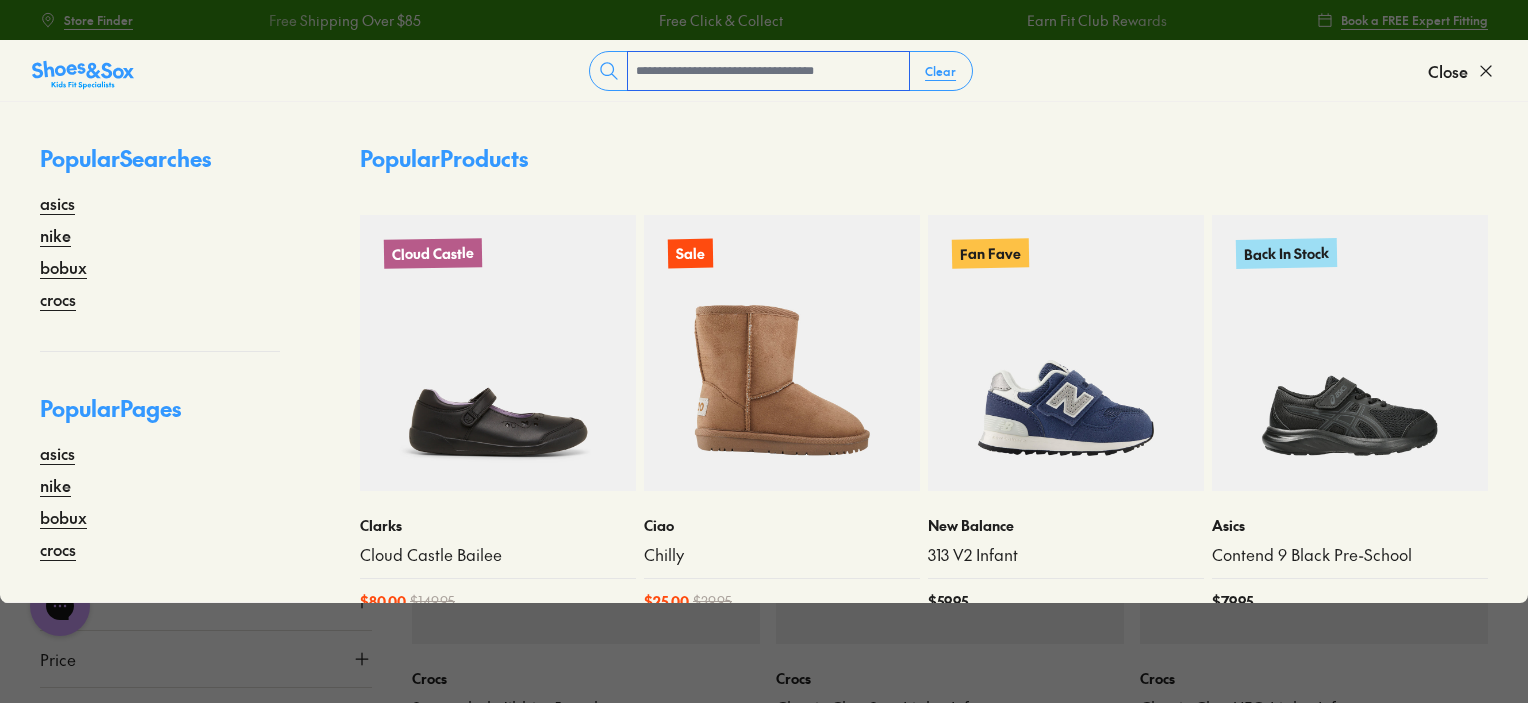 type on "*****" 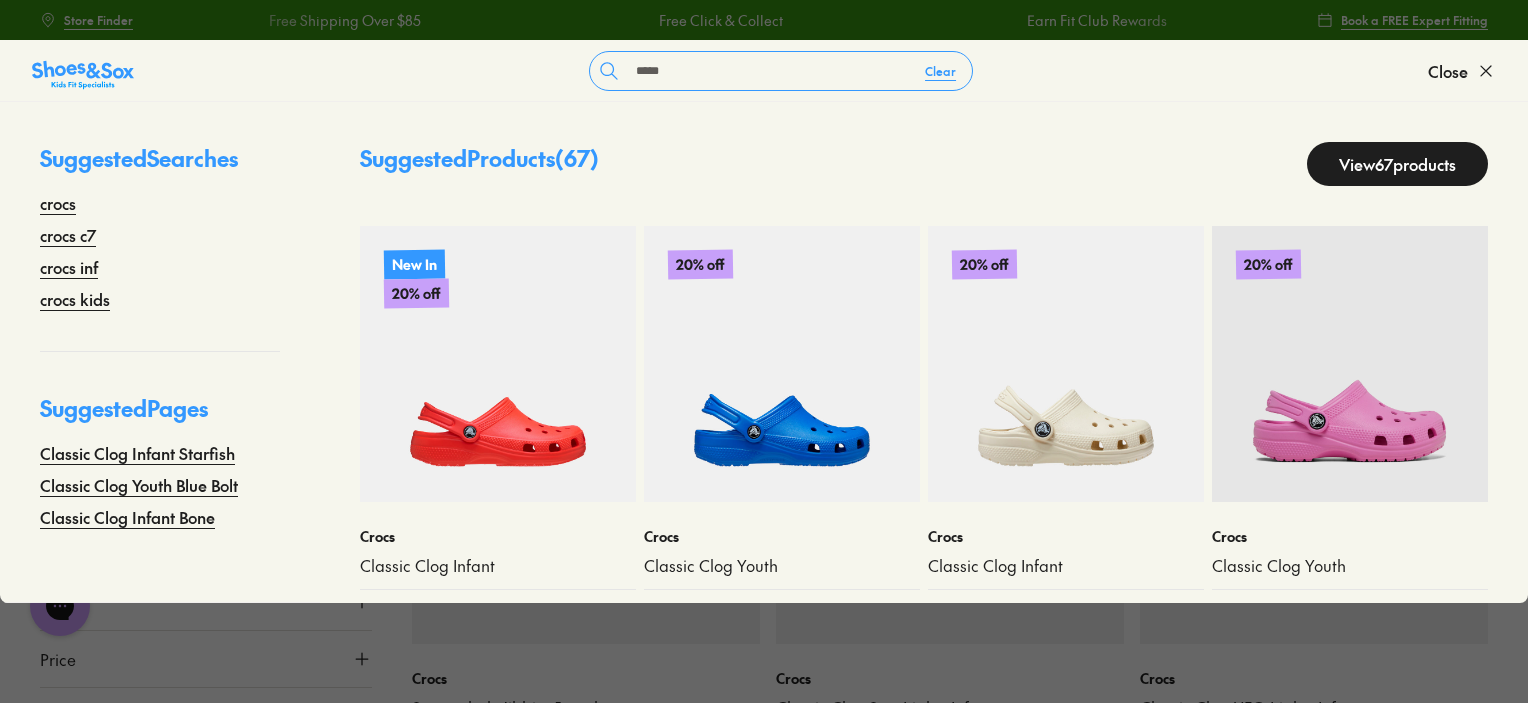 click on "View  67  products" at bounding box center [1397, 164] 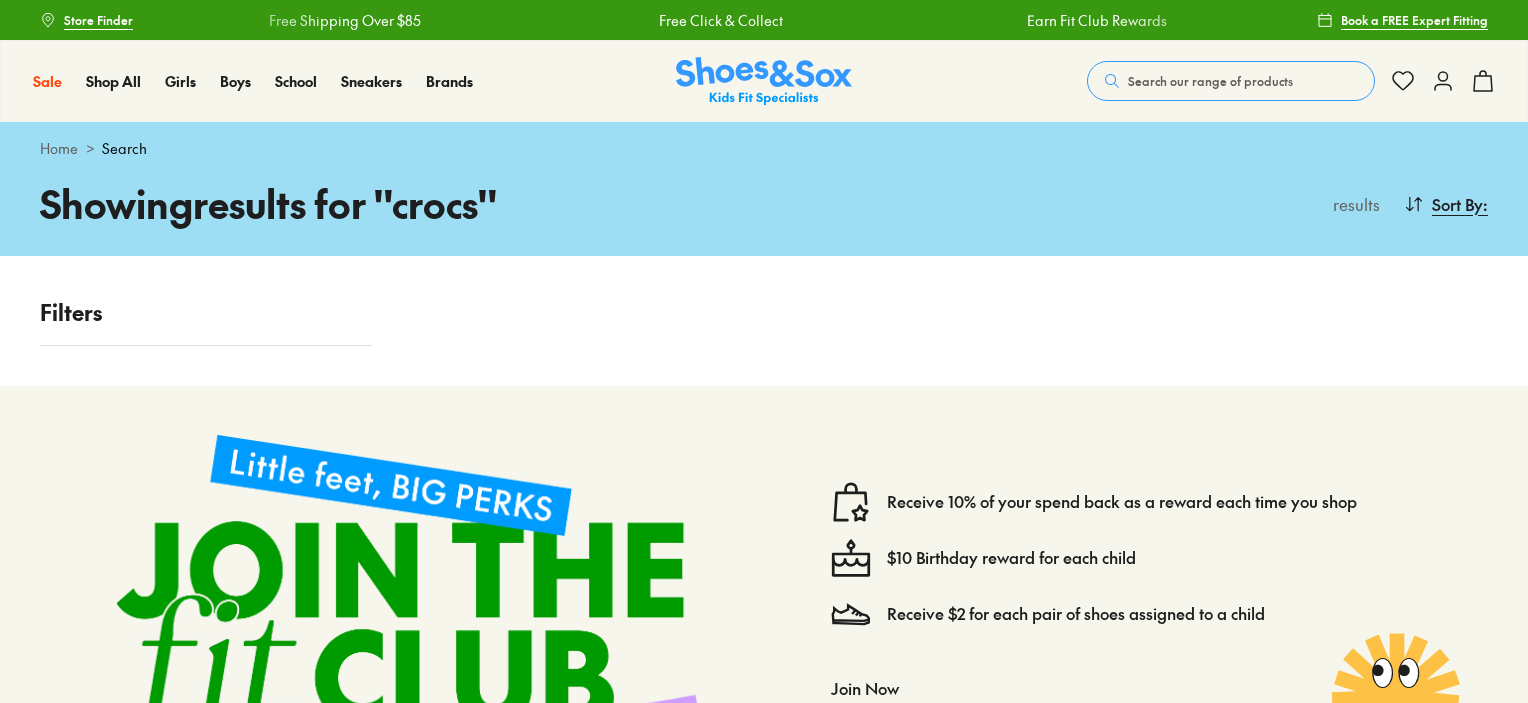scroll, scrollTop: 0, scrollLeft: 0, axis: both 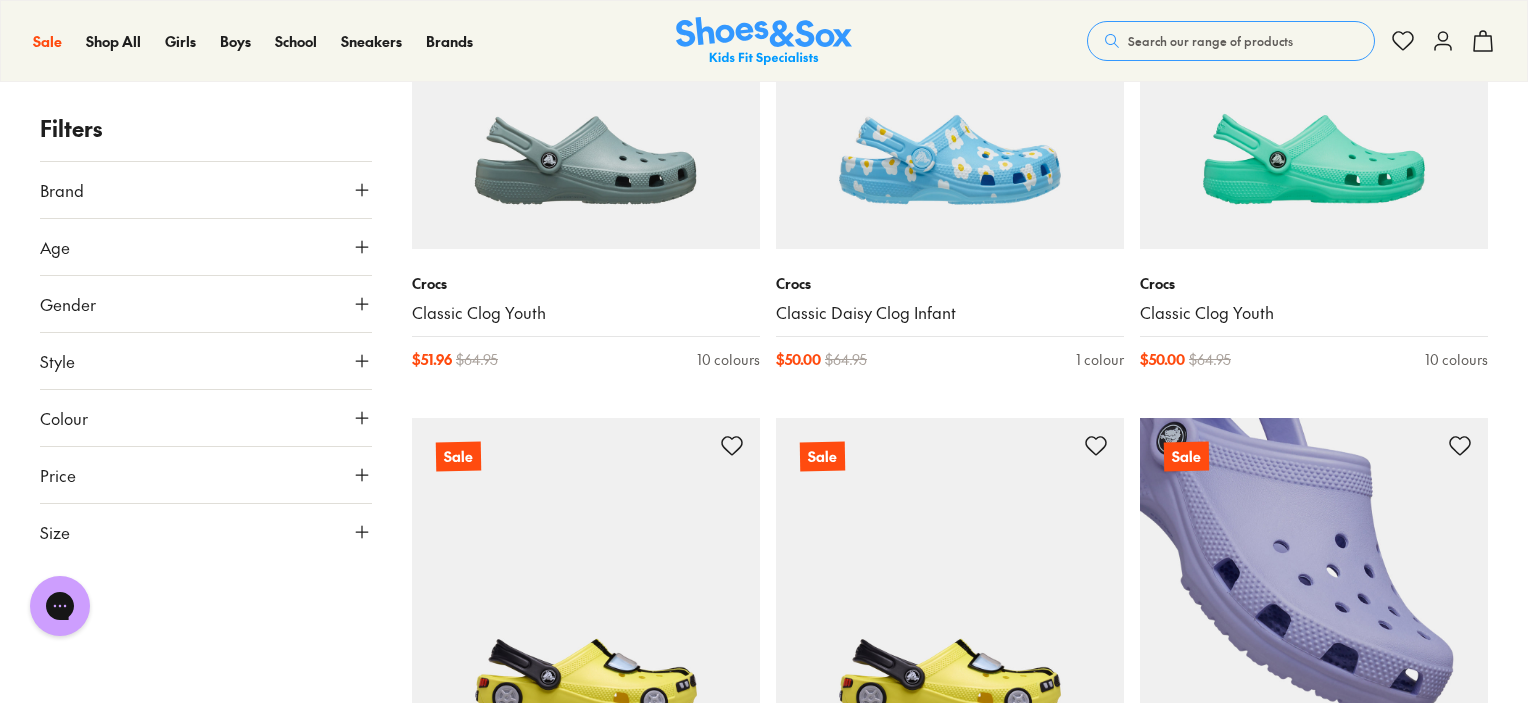 type on "****" 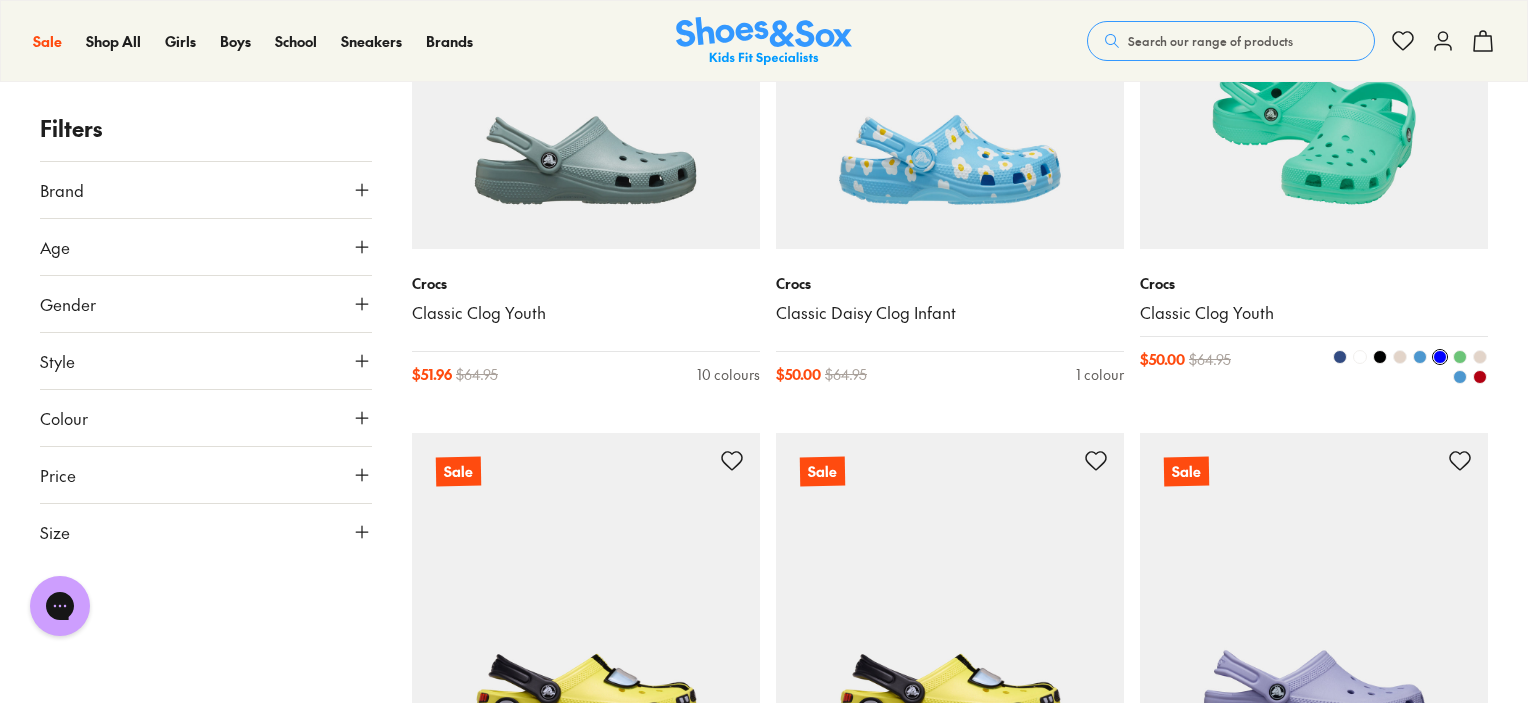 click at bounding box center (1314, 75) 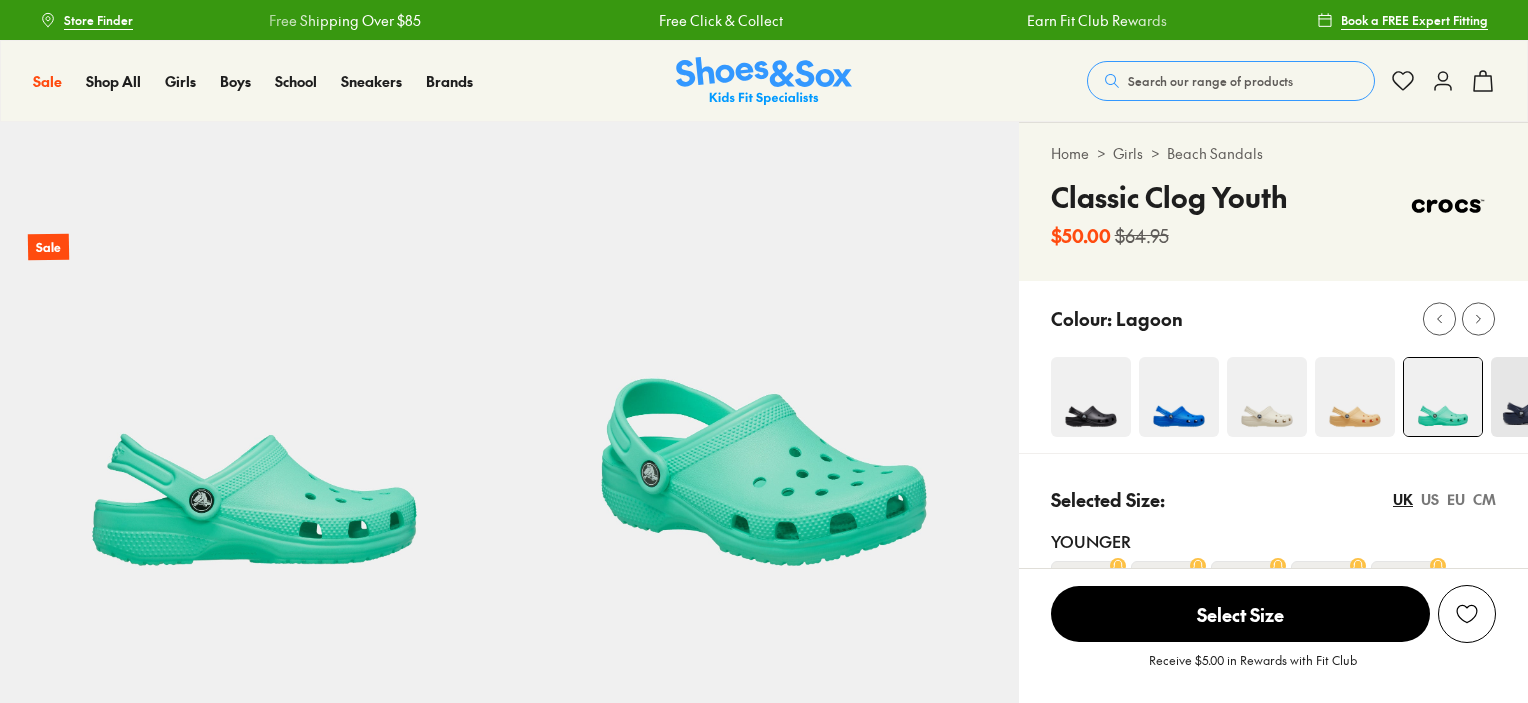 scroll, scrollTop: 0, scrollLeft: 0, axis: both 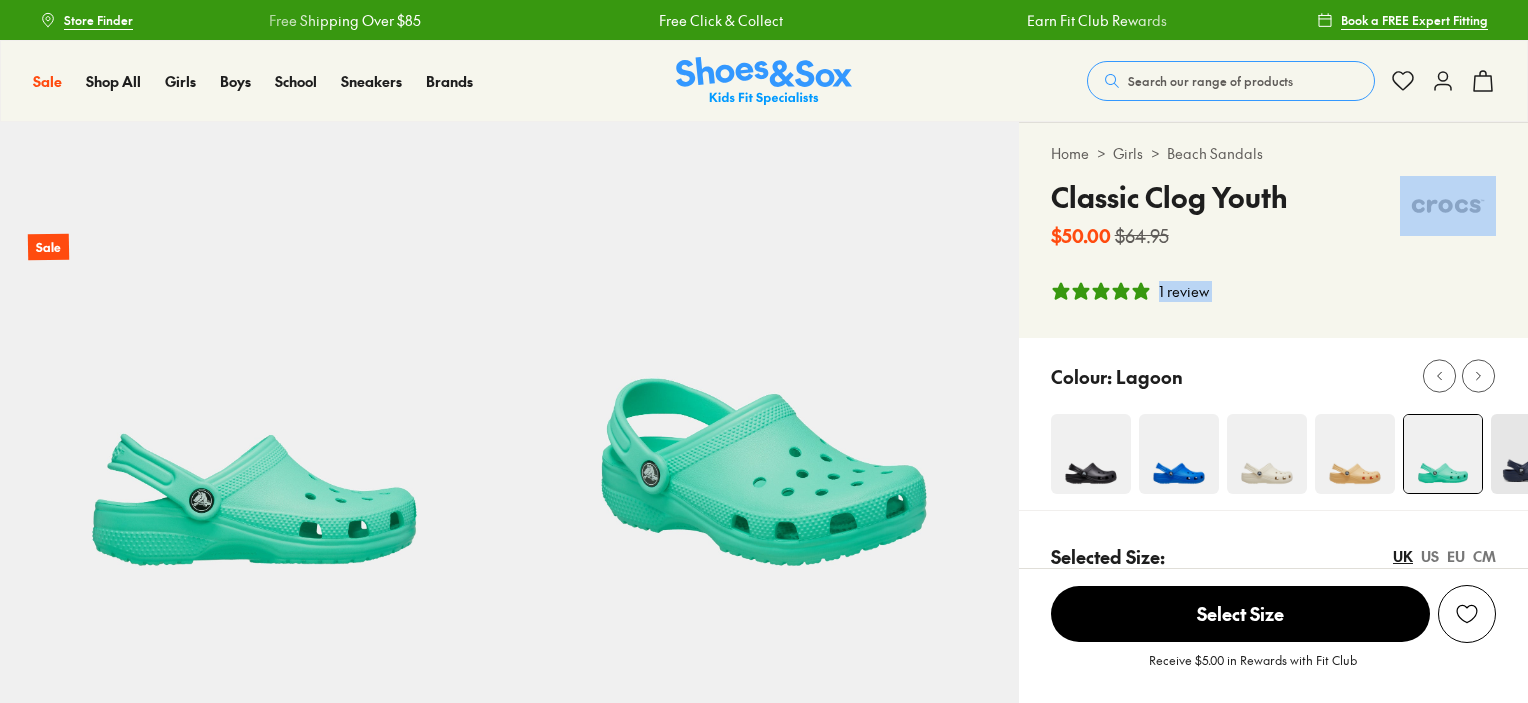 select on "*" 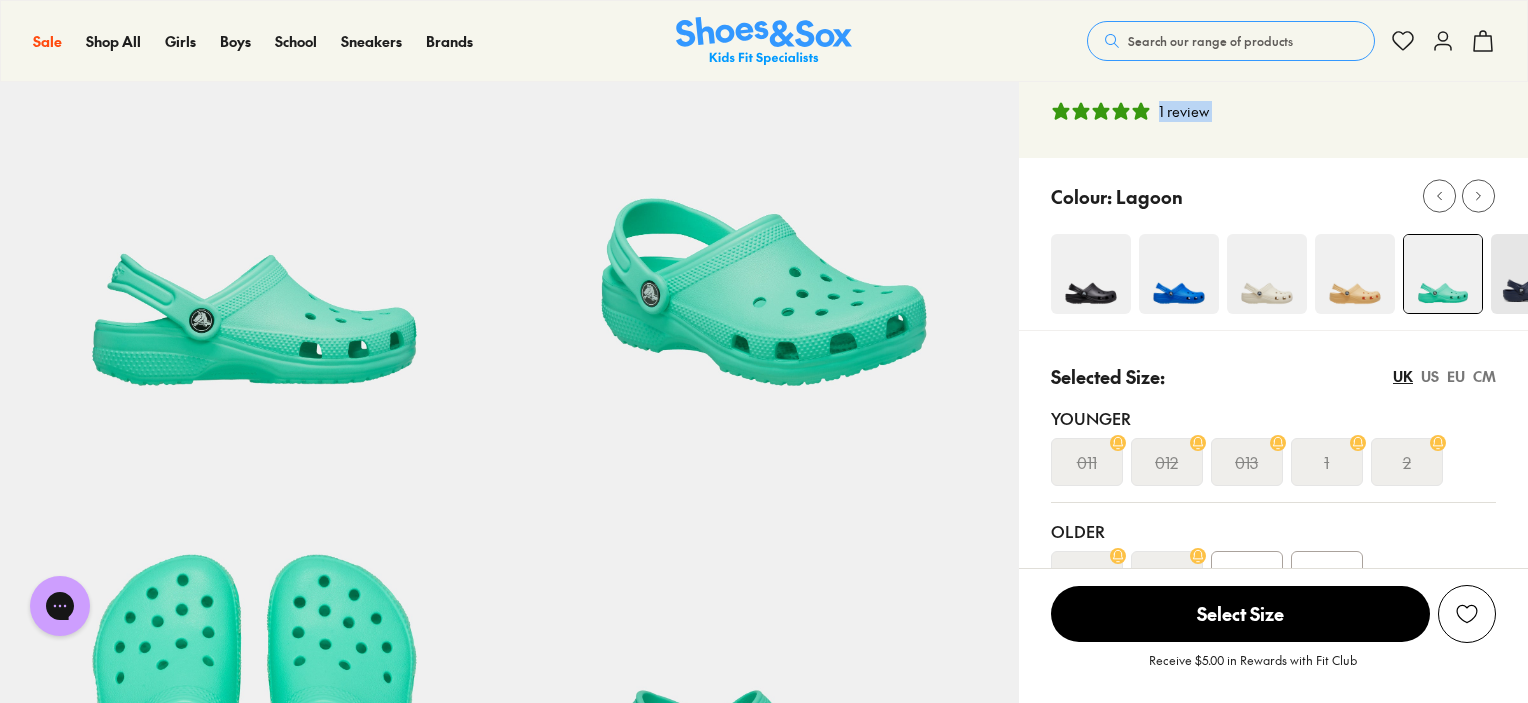 scroll, scrollTop: 100, scrollLeft: 0, axis: vertical 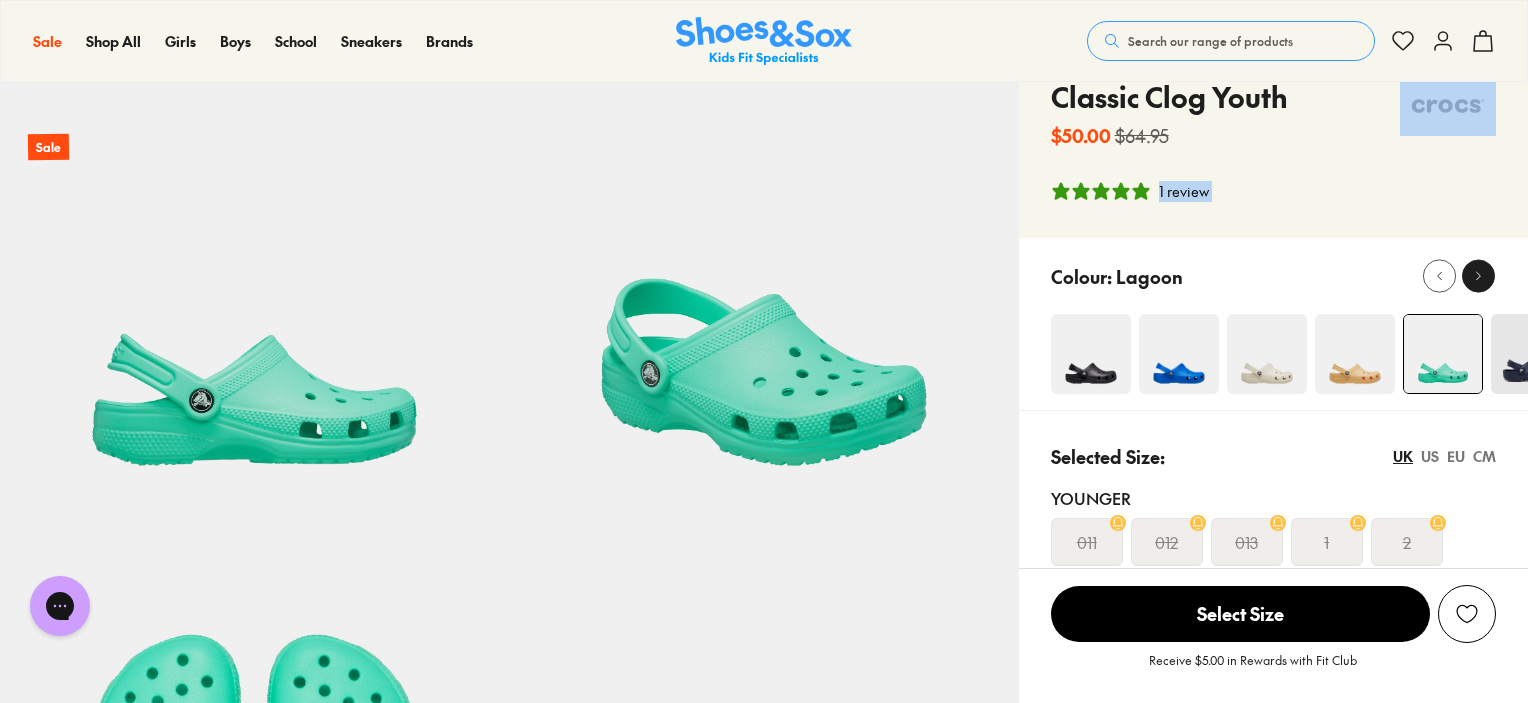 click 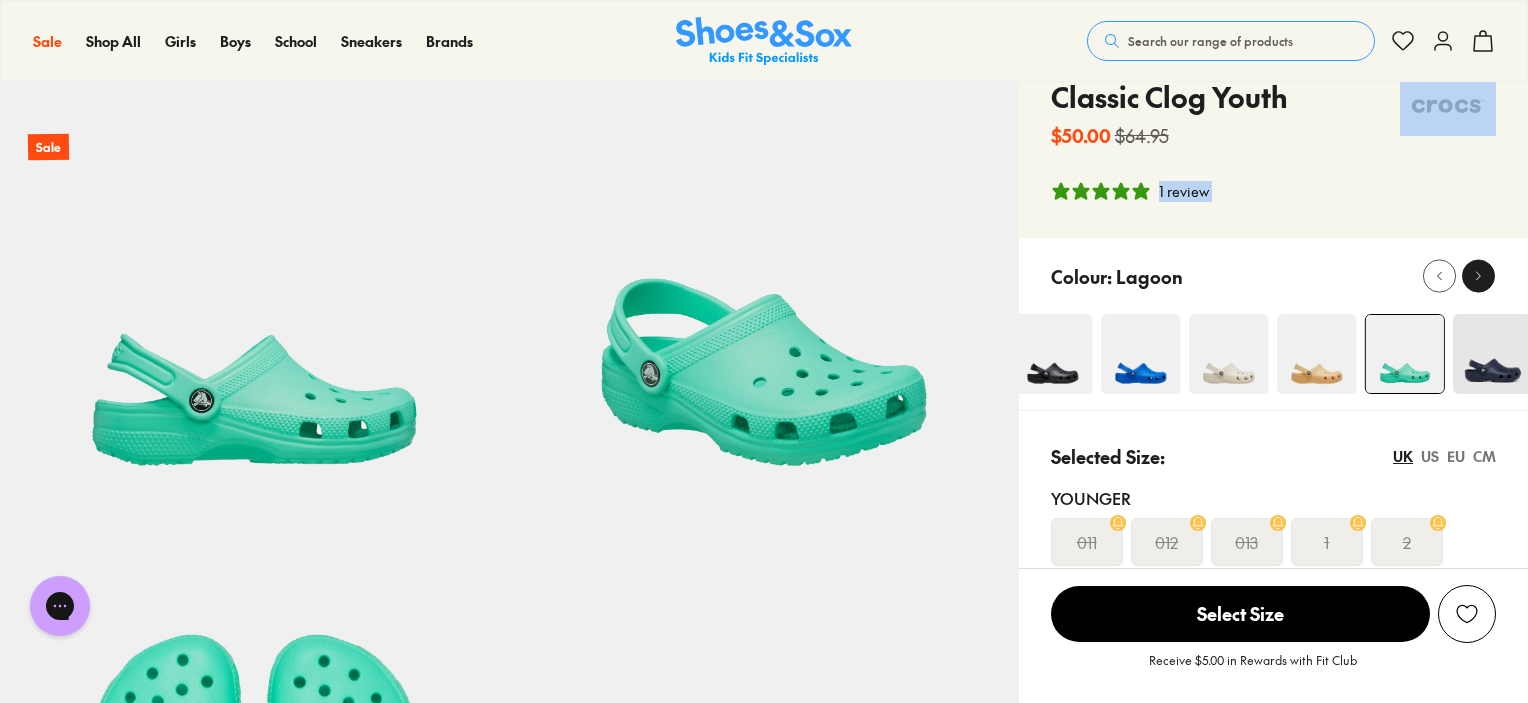 click 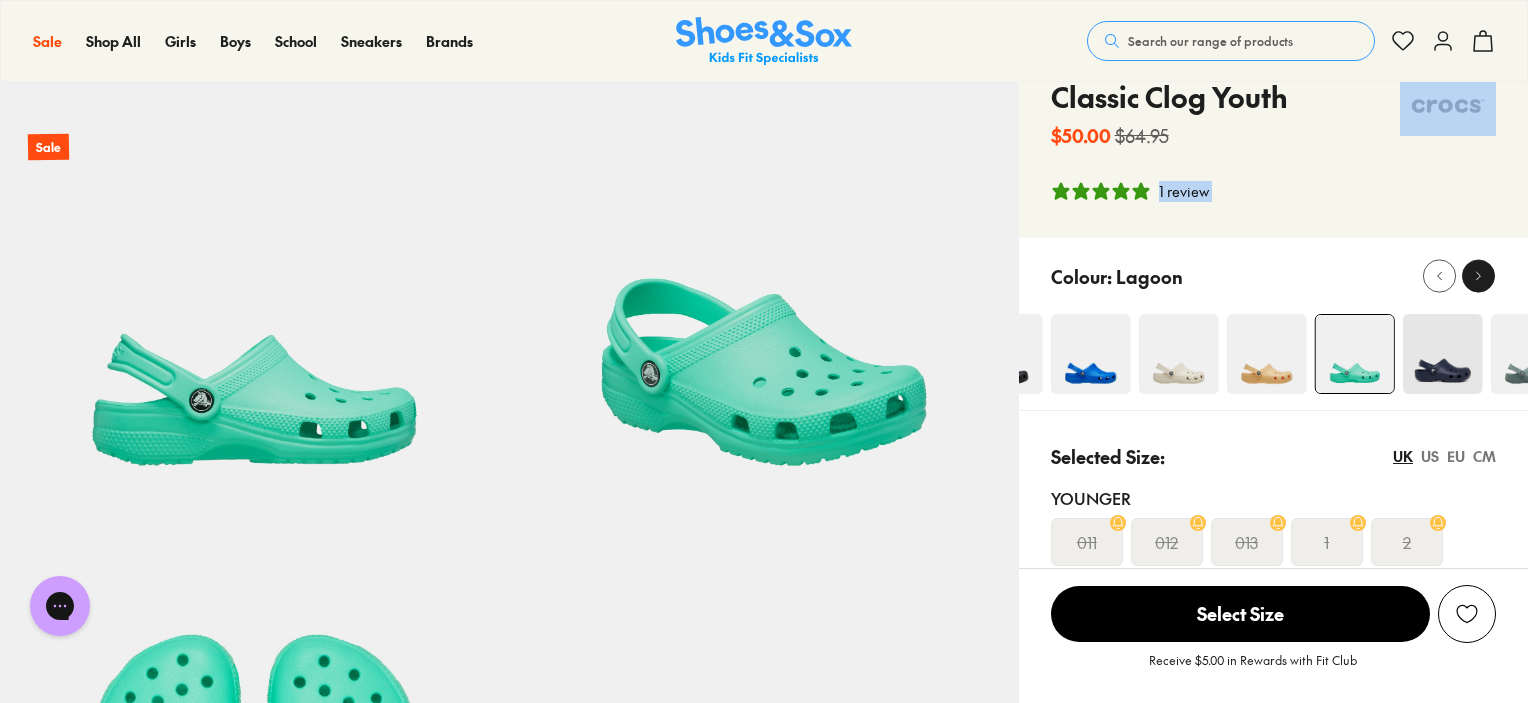 click 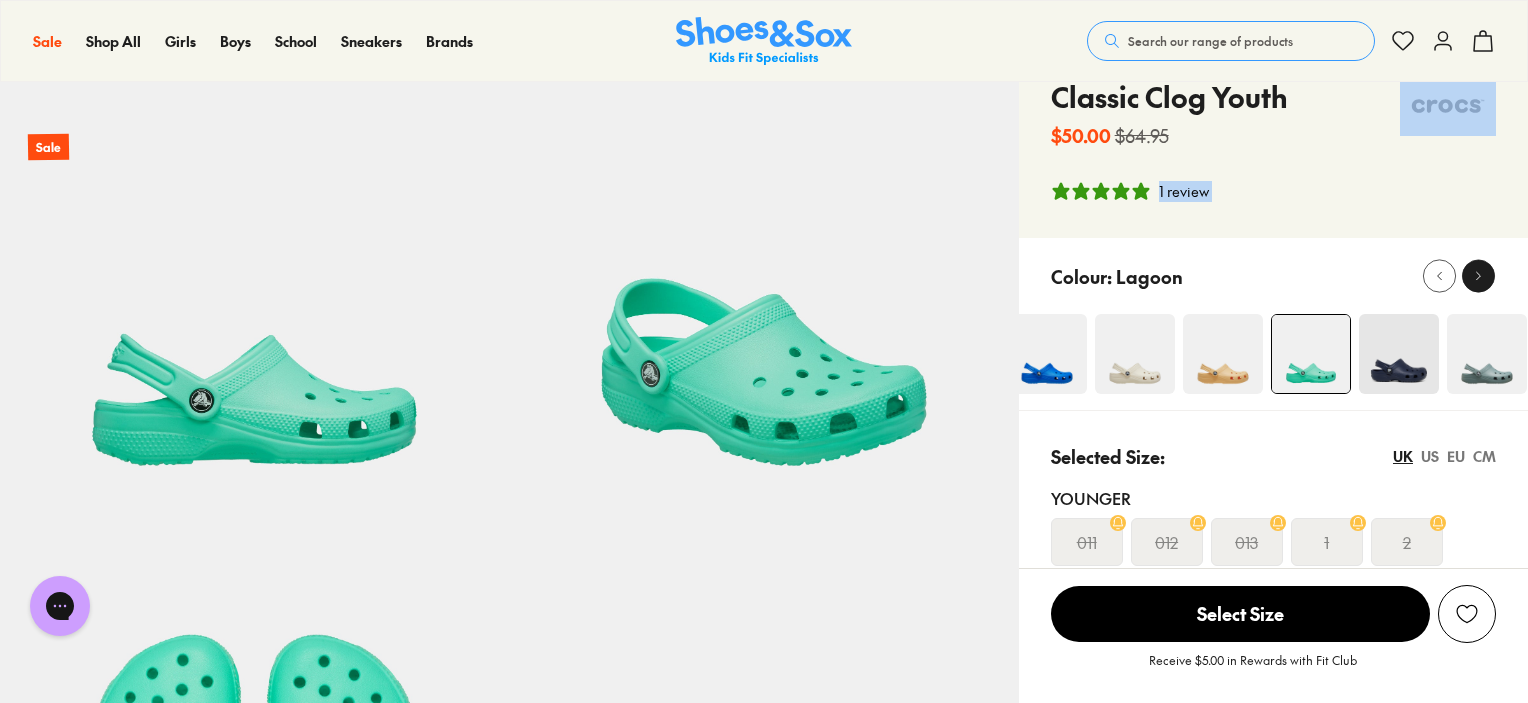 click 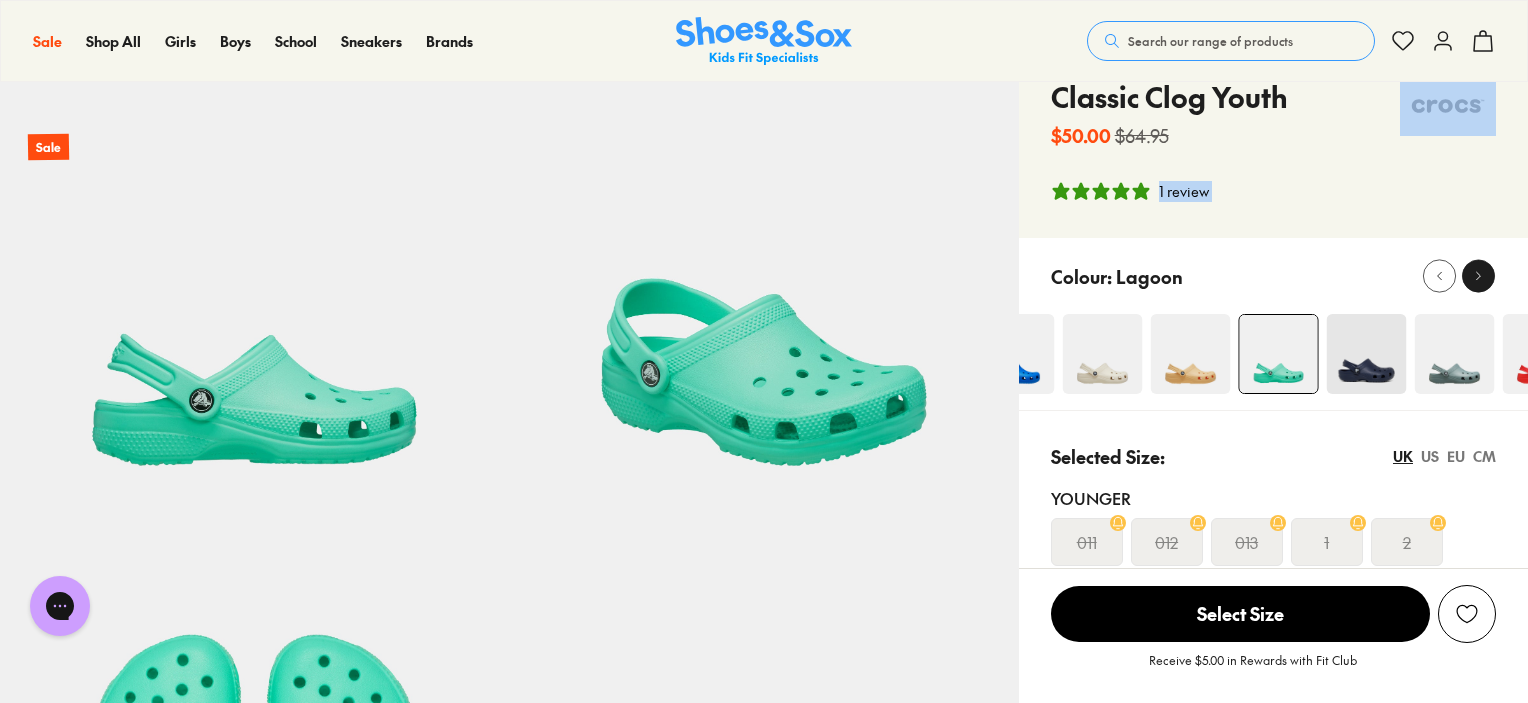 click 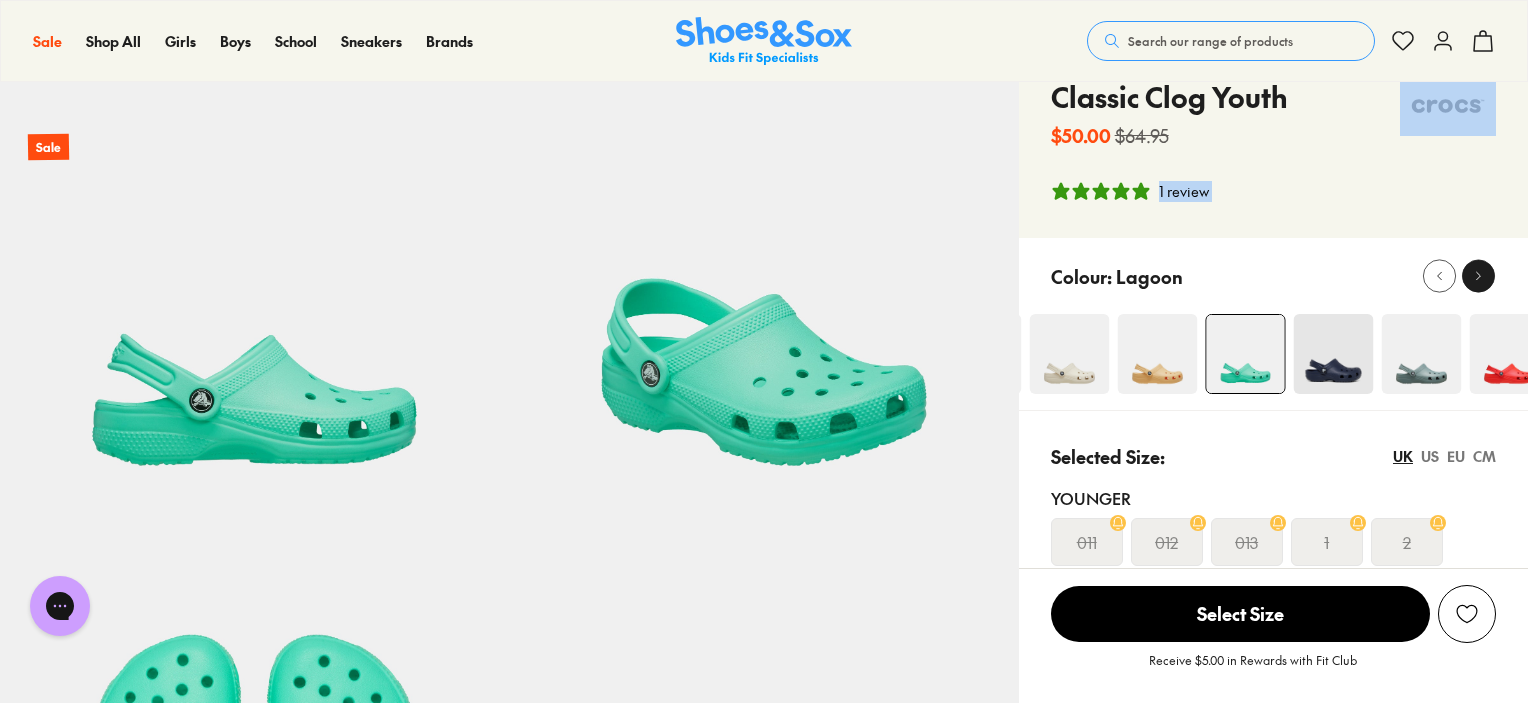 click 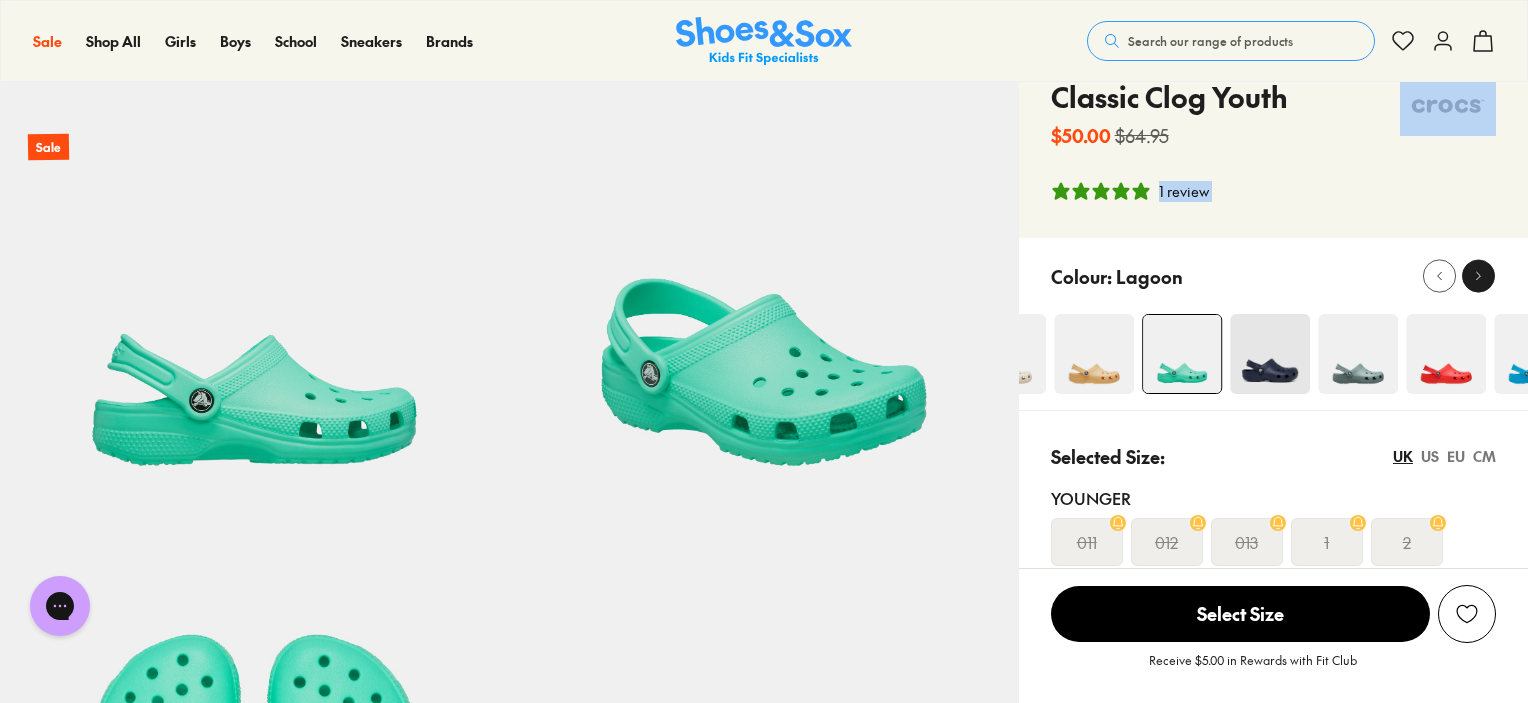 click 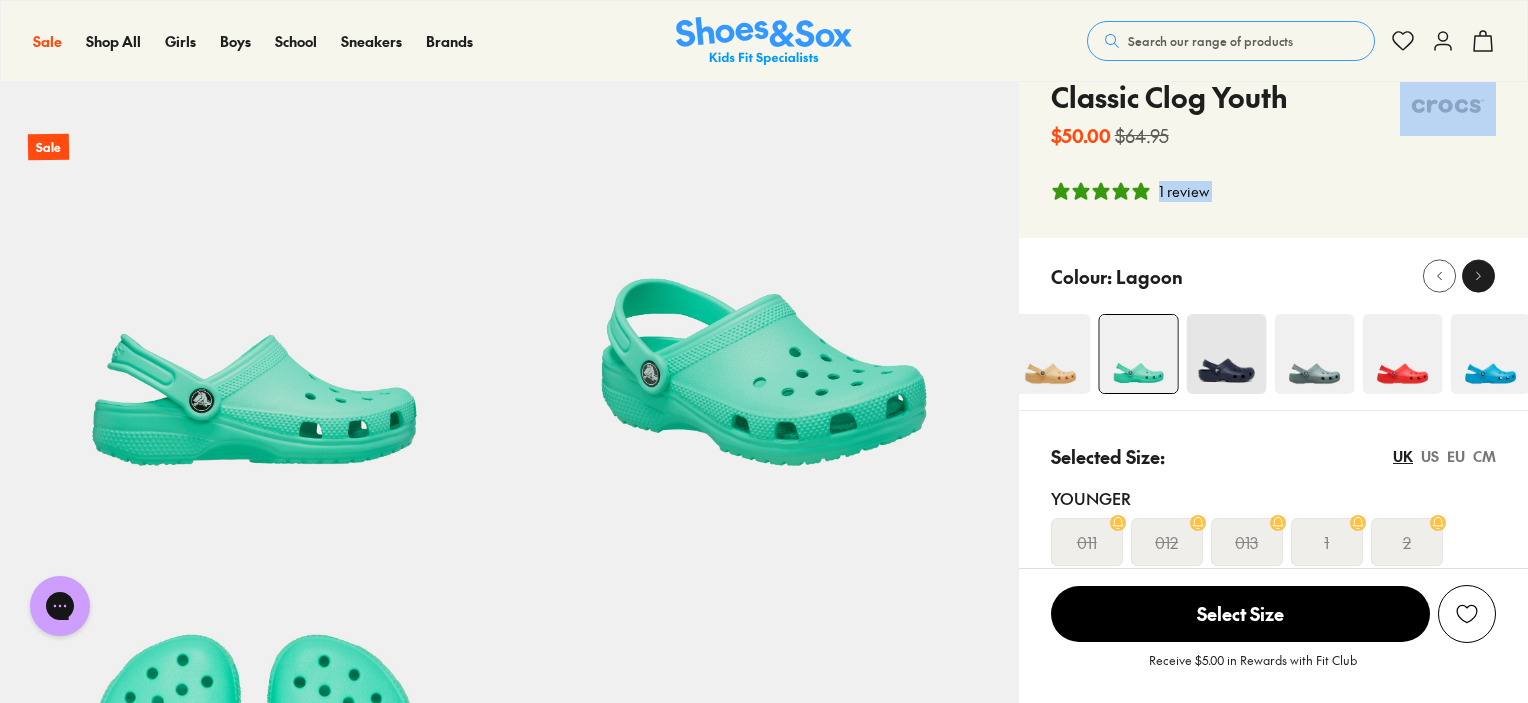 click 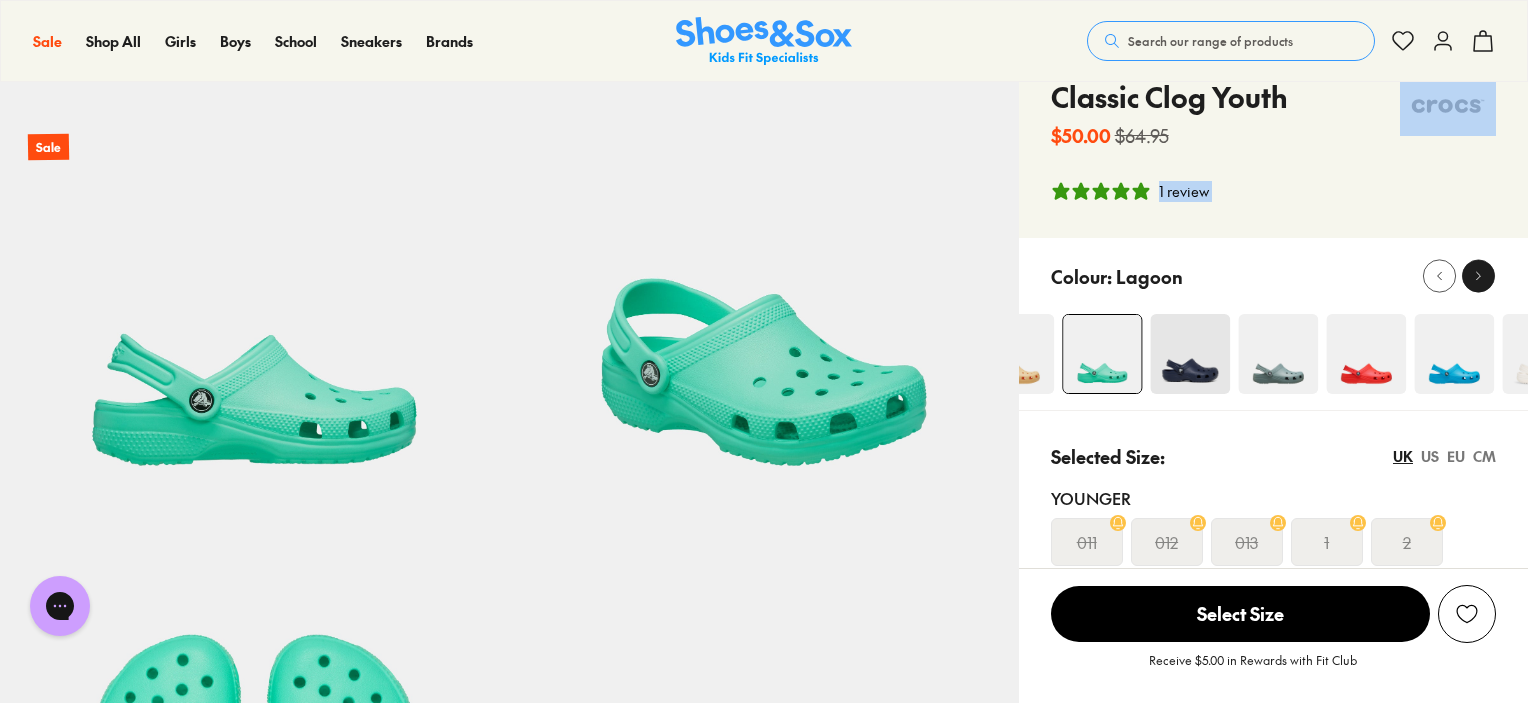 click 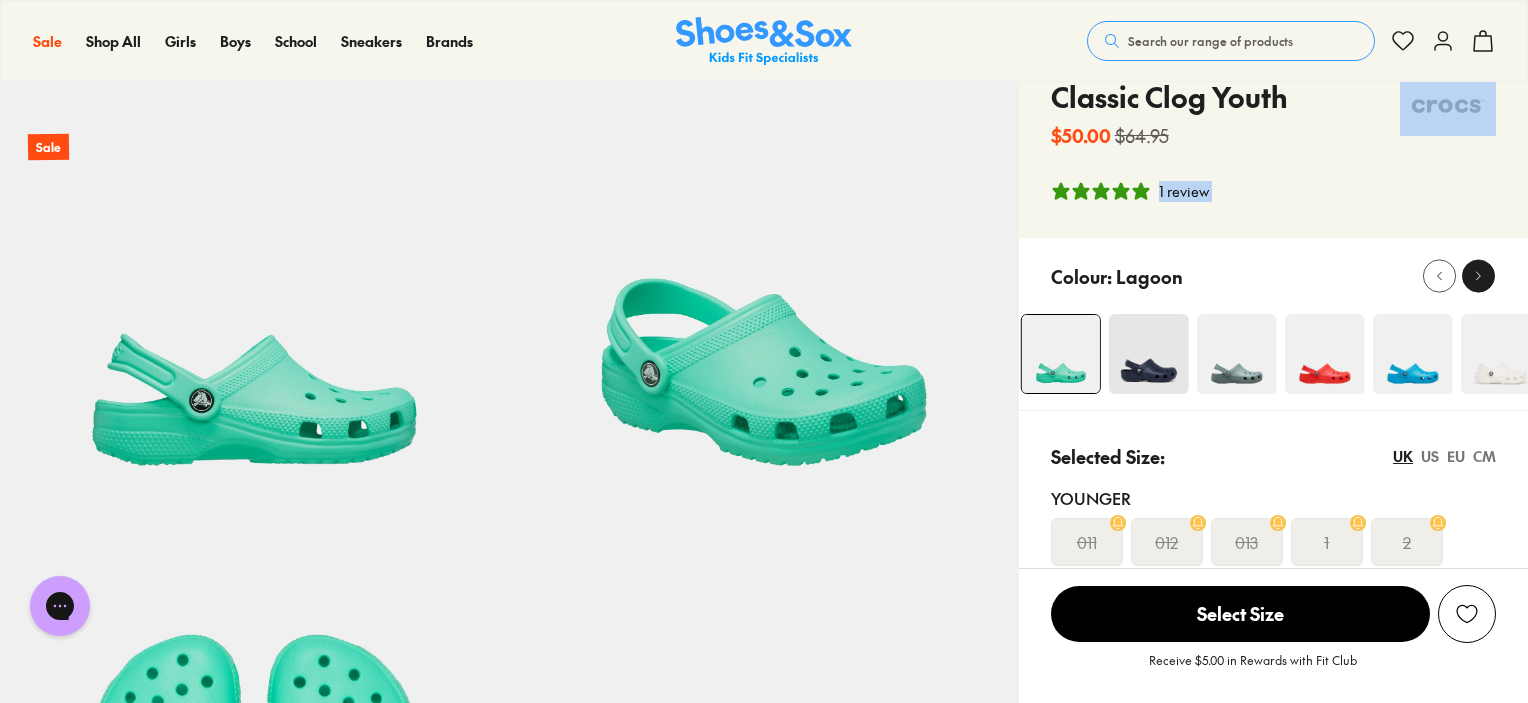 click 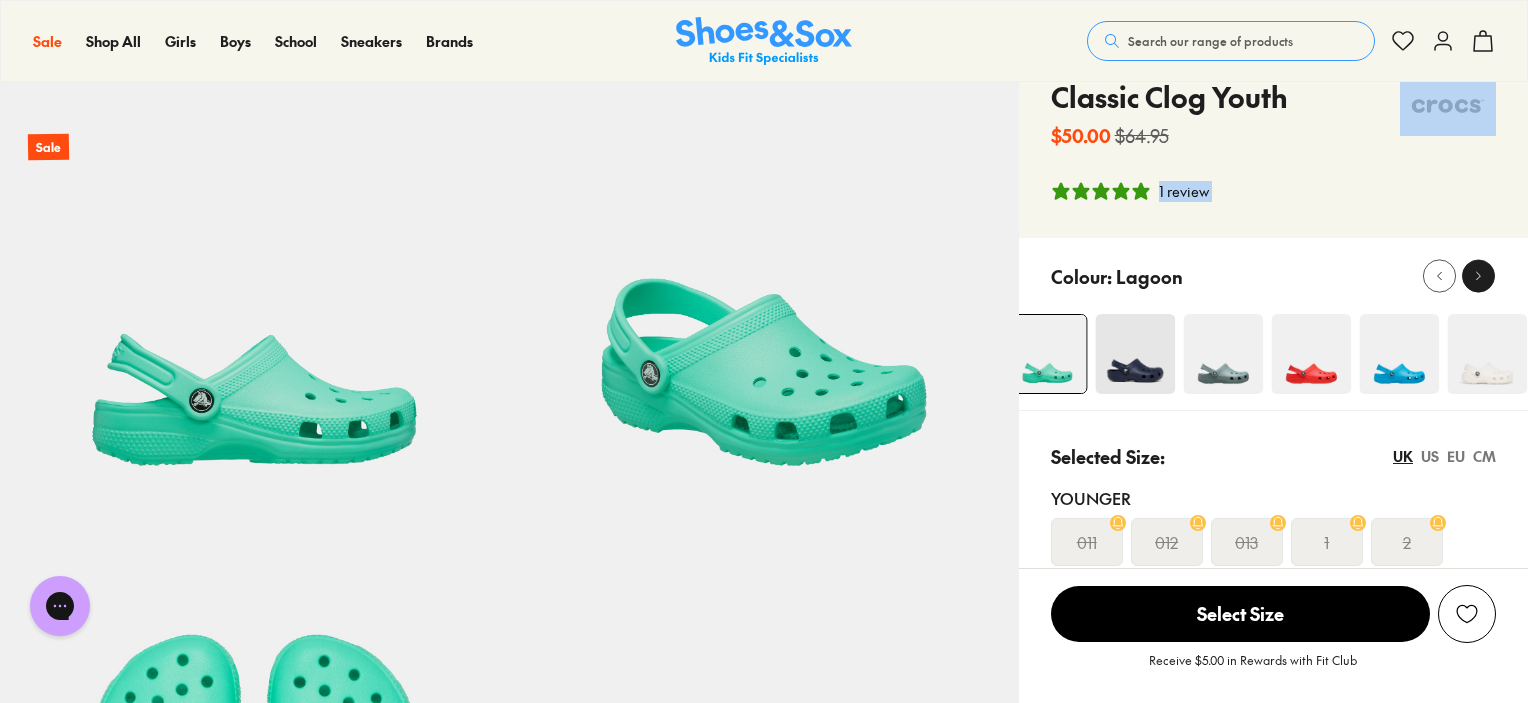 click 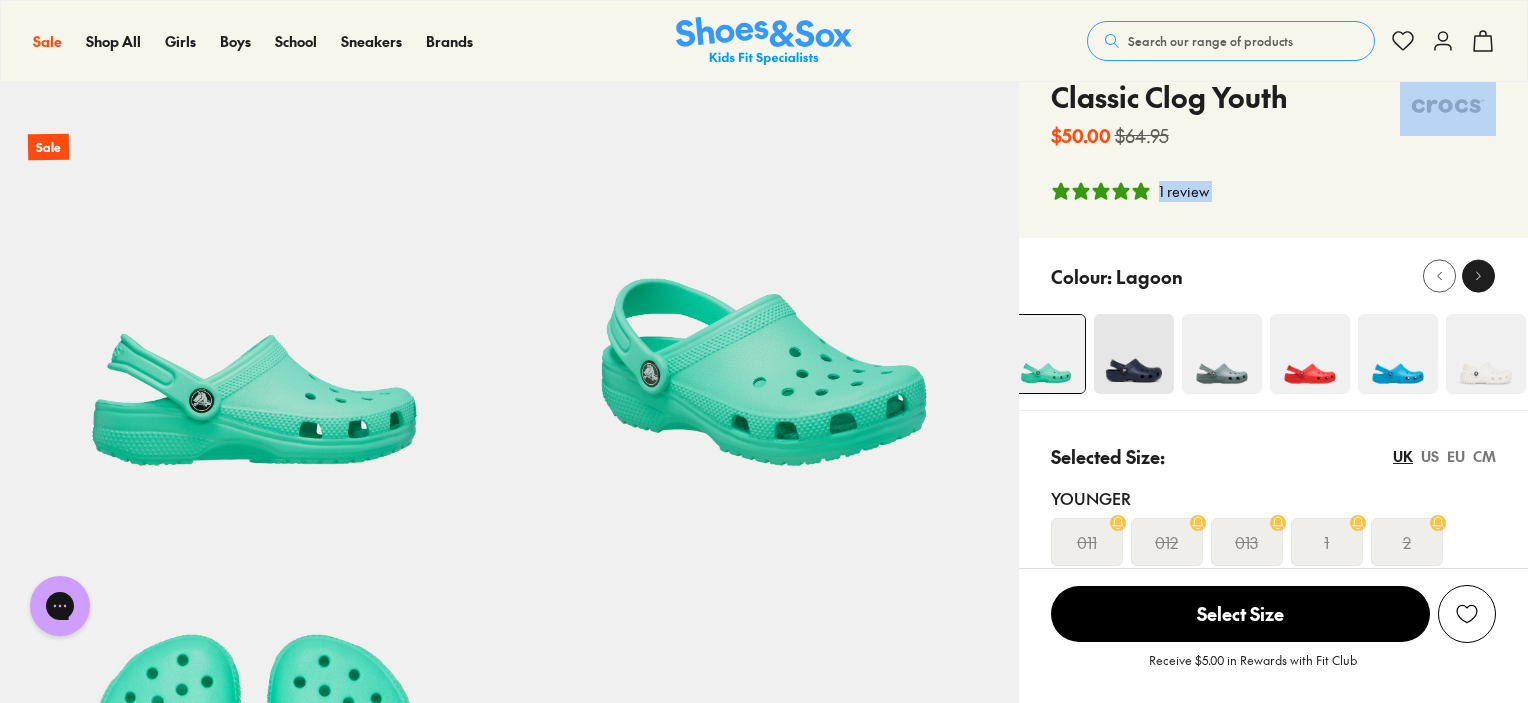 click 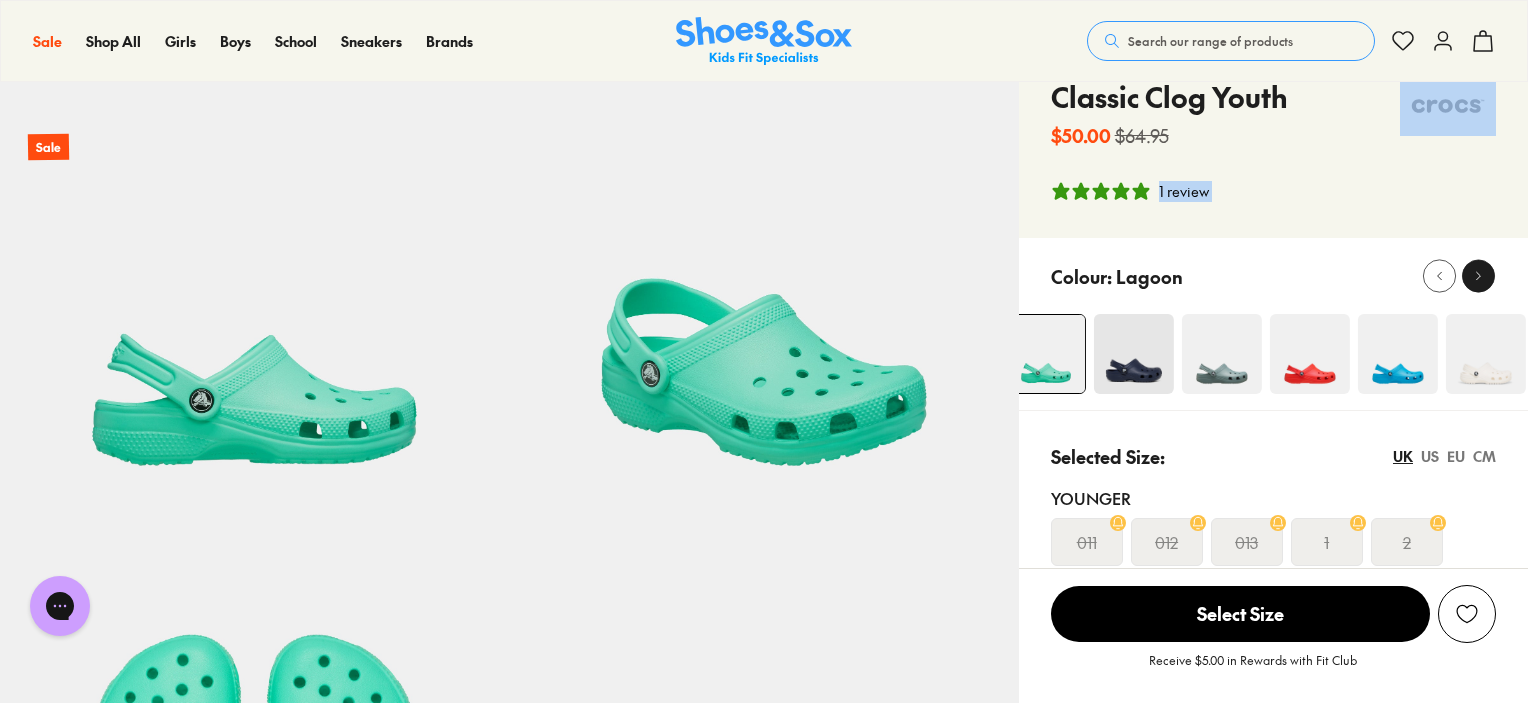 click 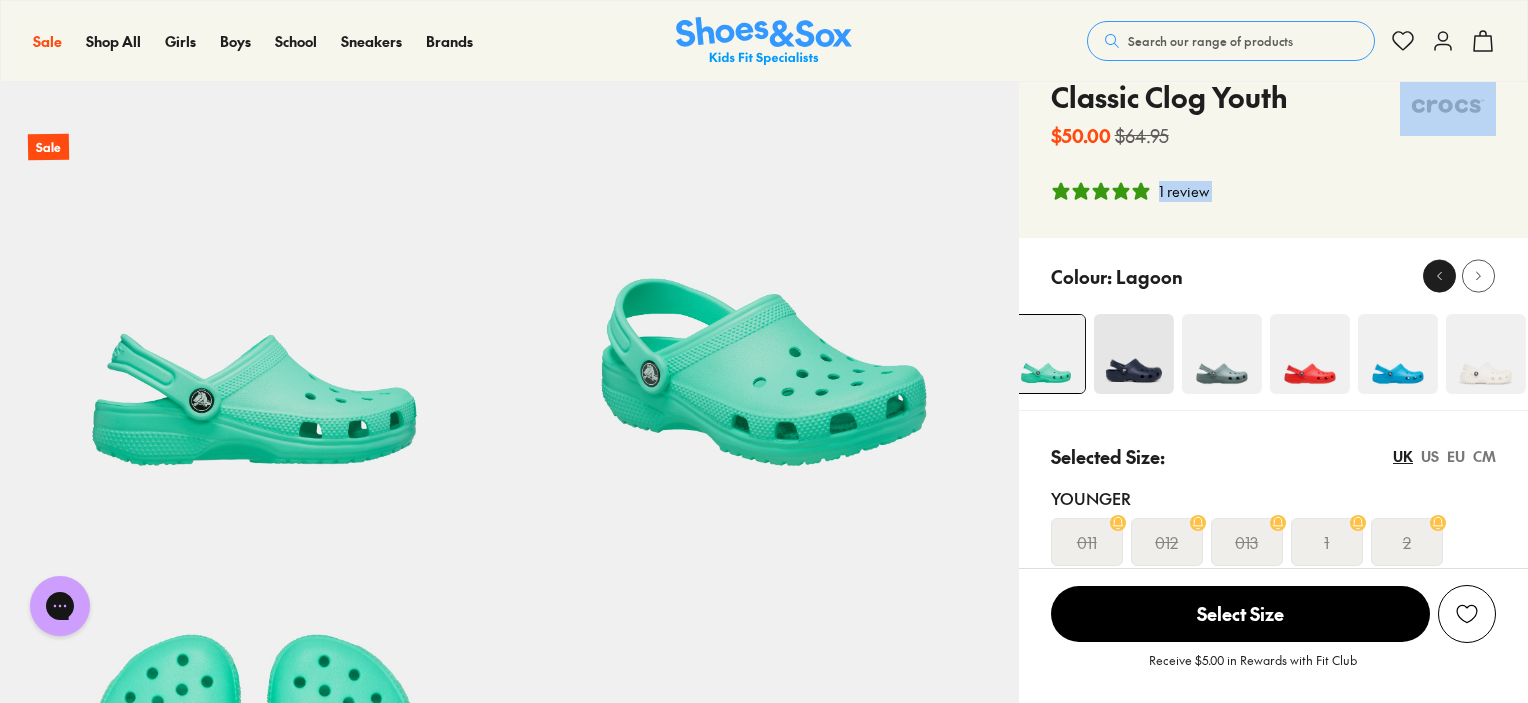 click at bounding box center [1439, 276] 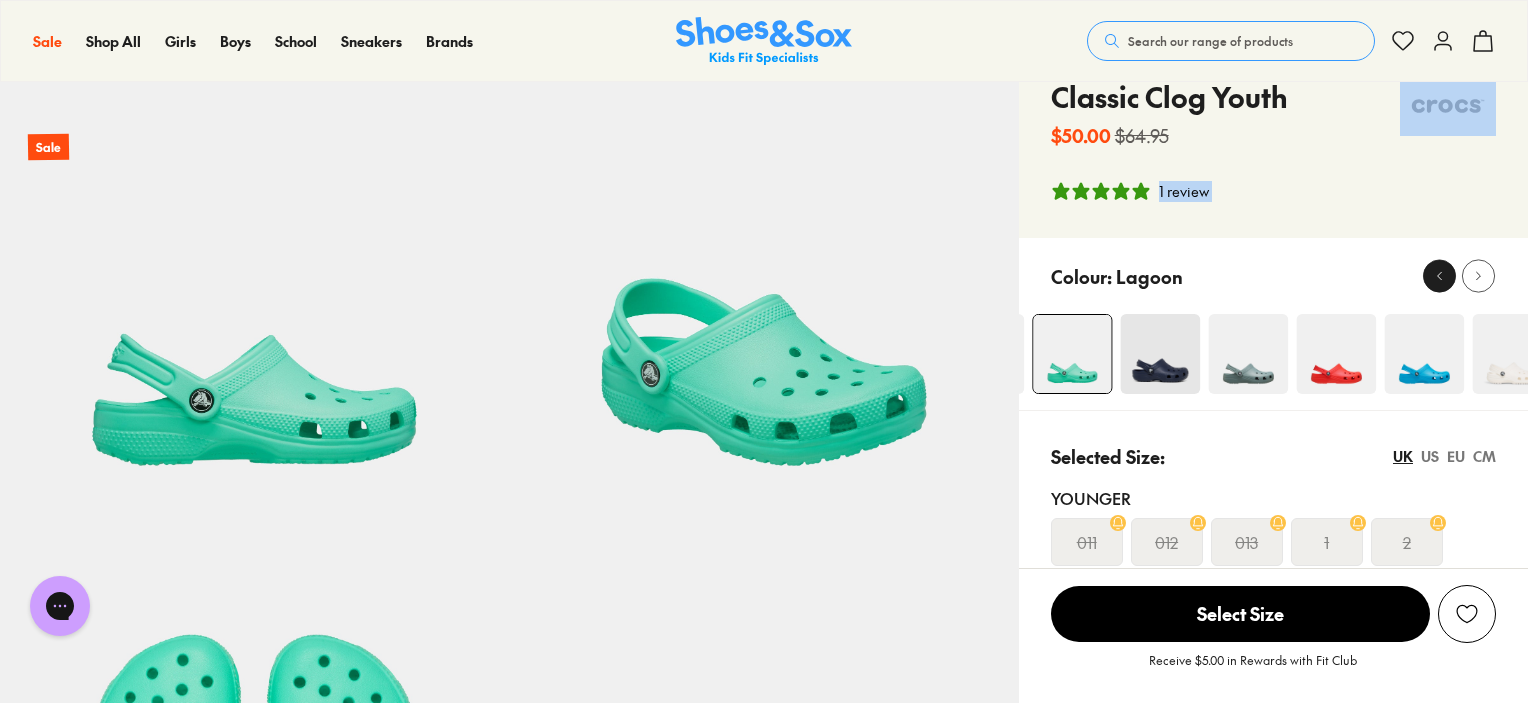 click 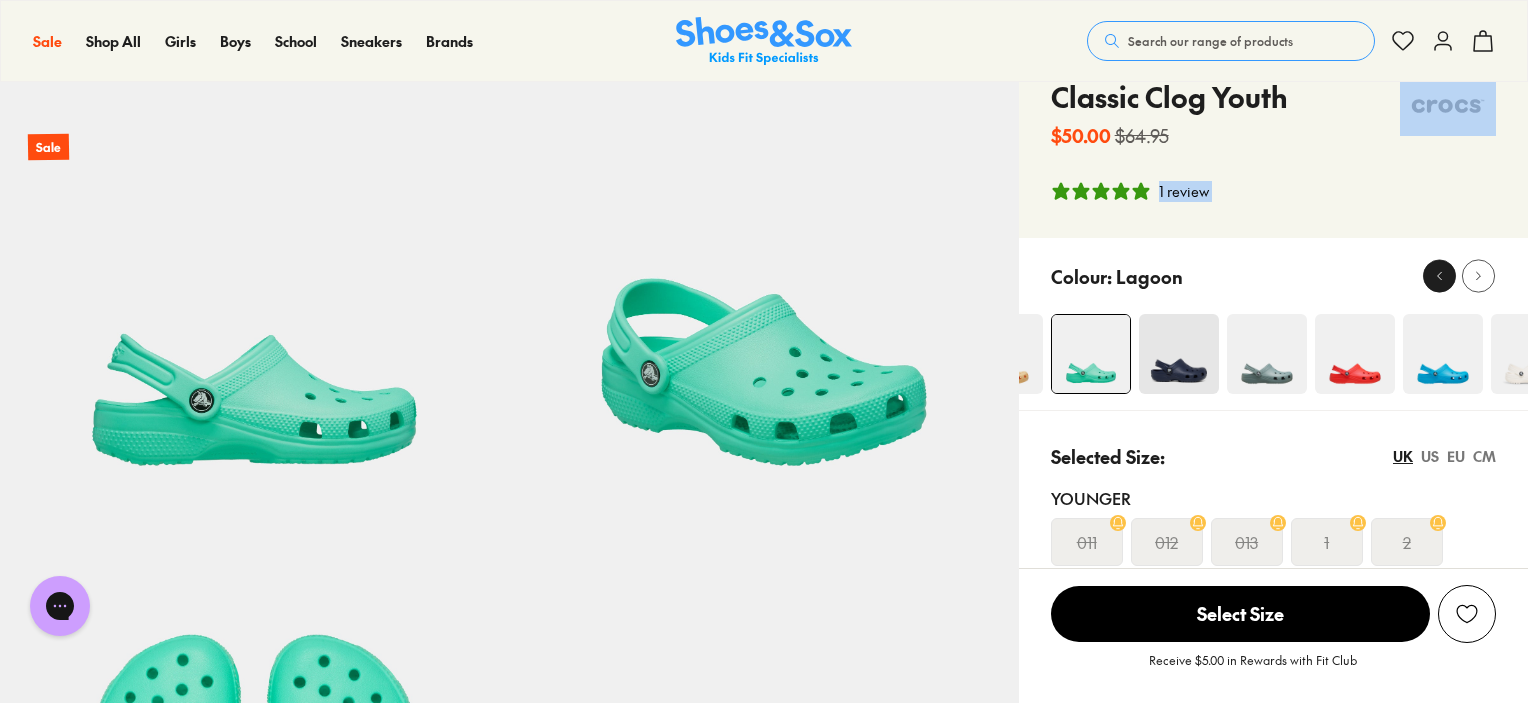 click 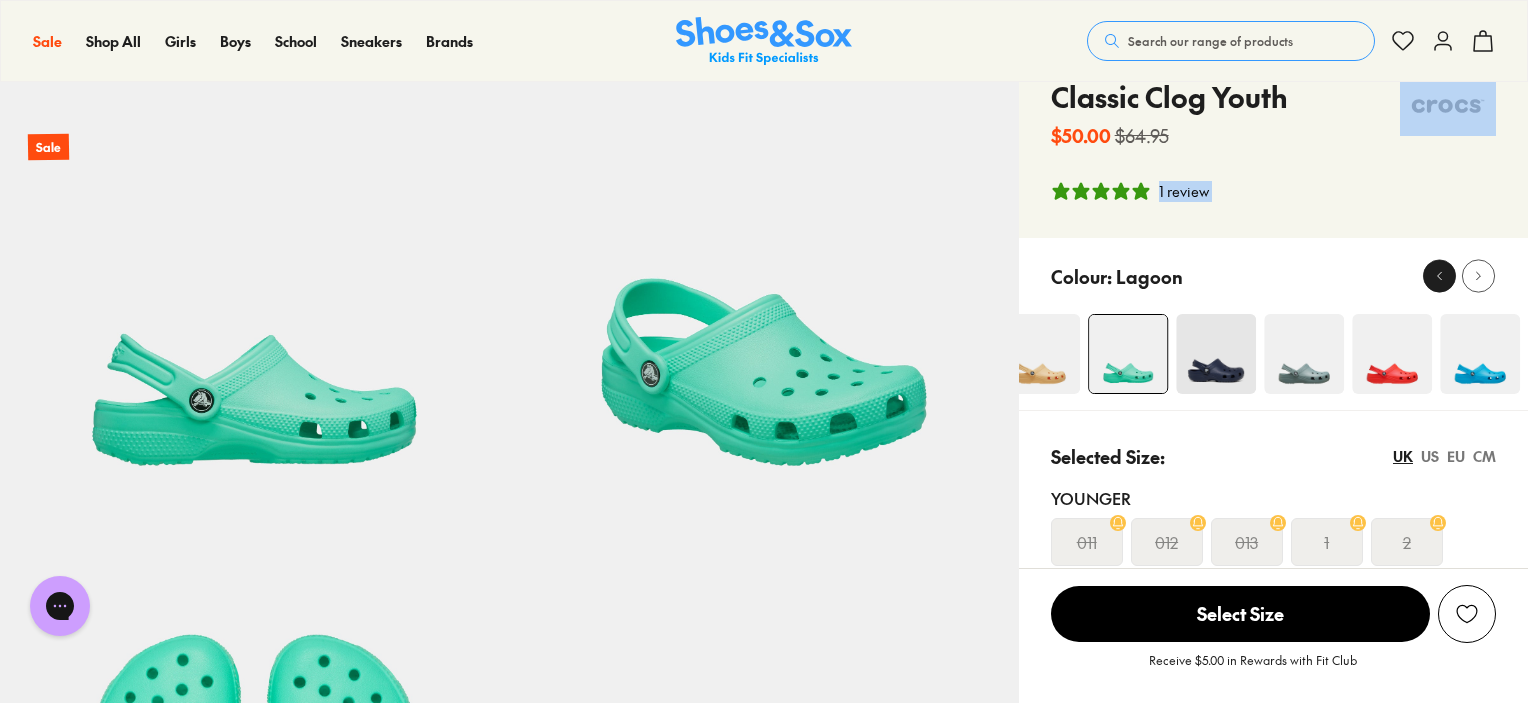click 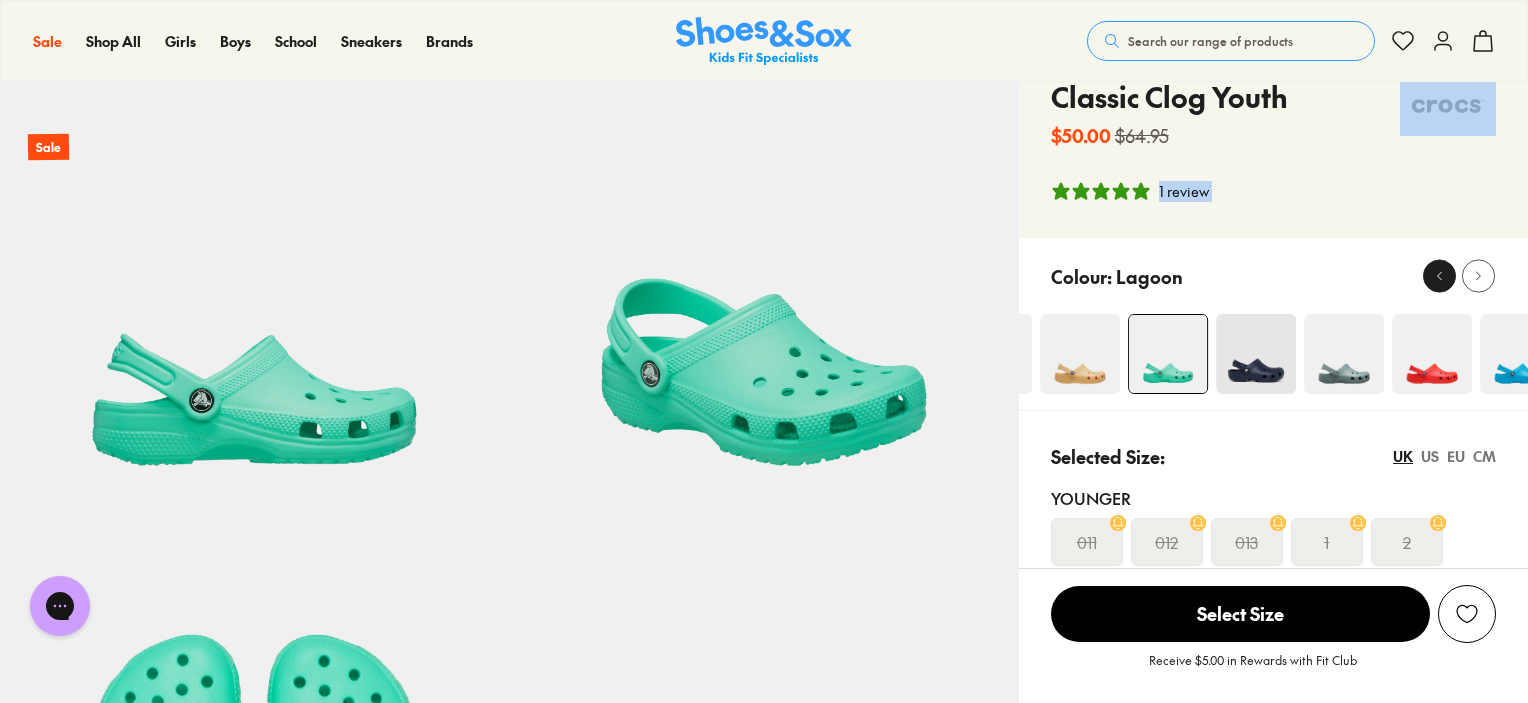 click 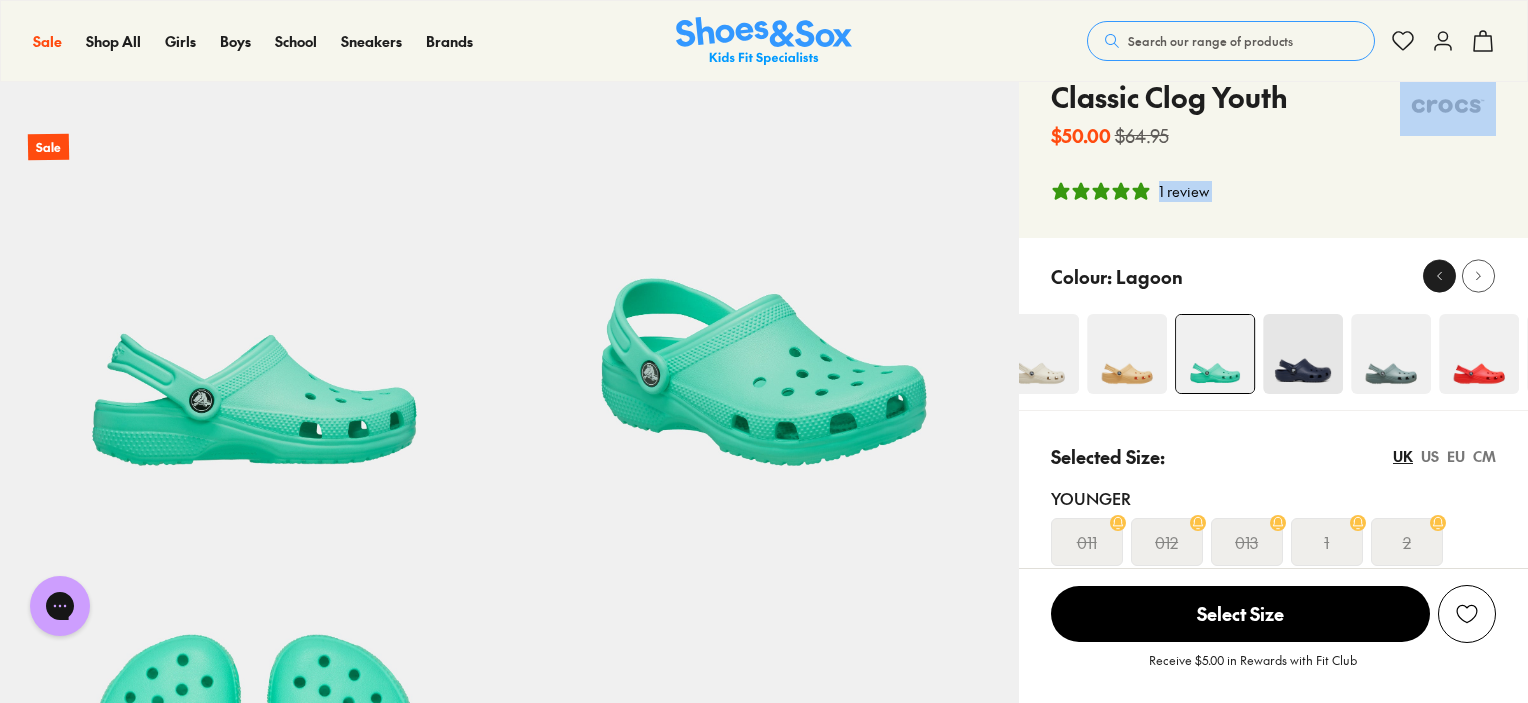 click 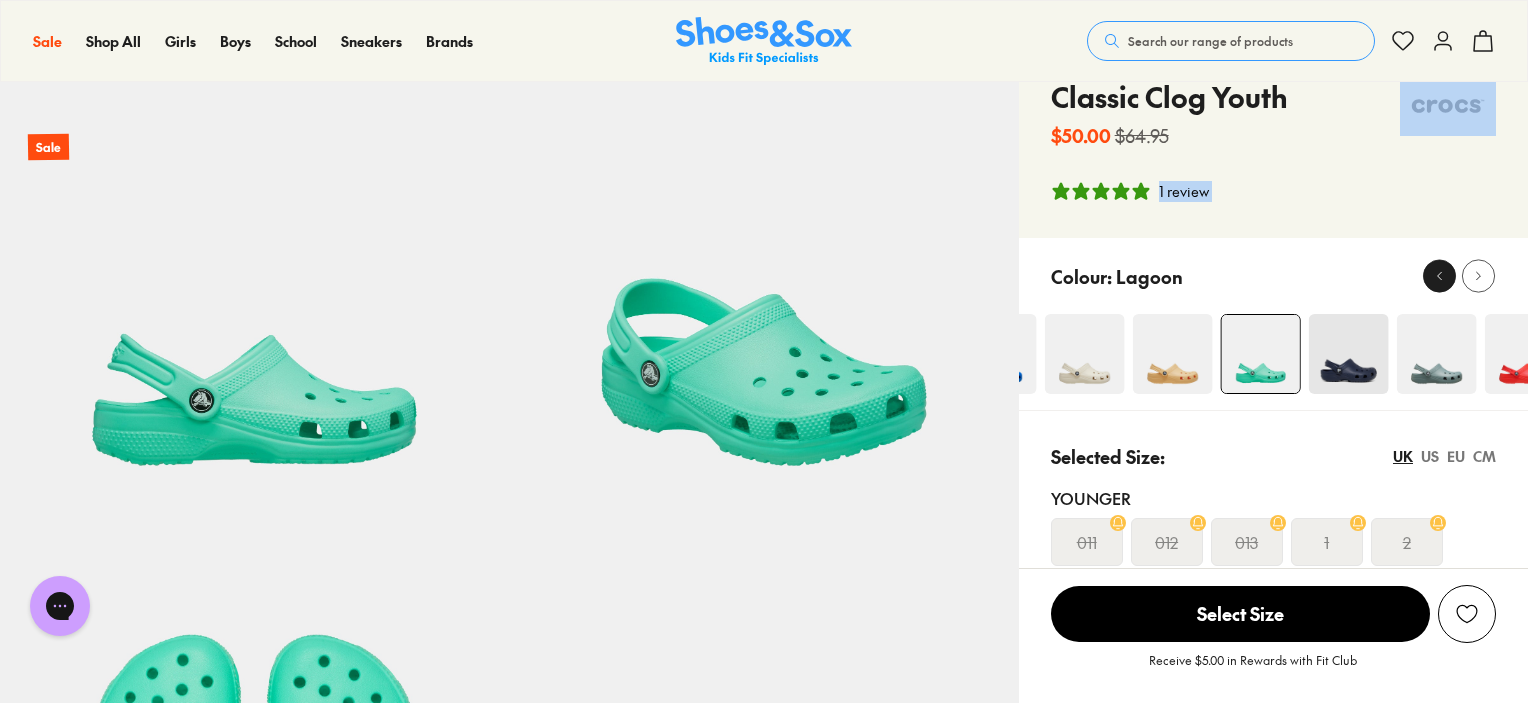 click 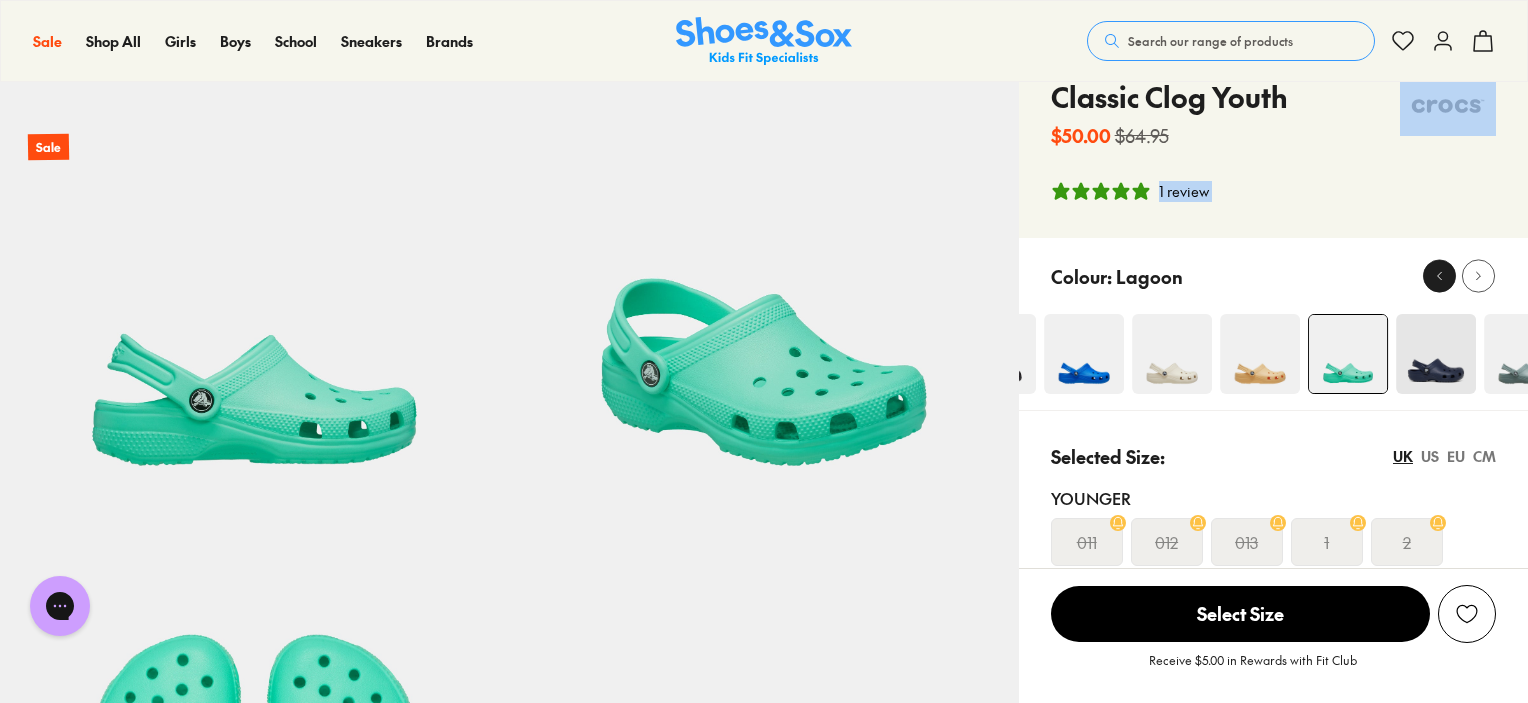 click 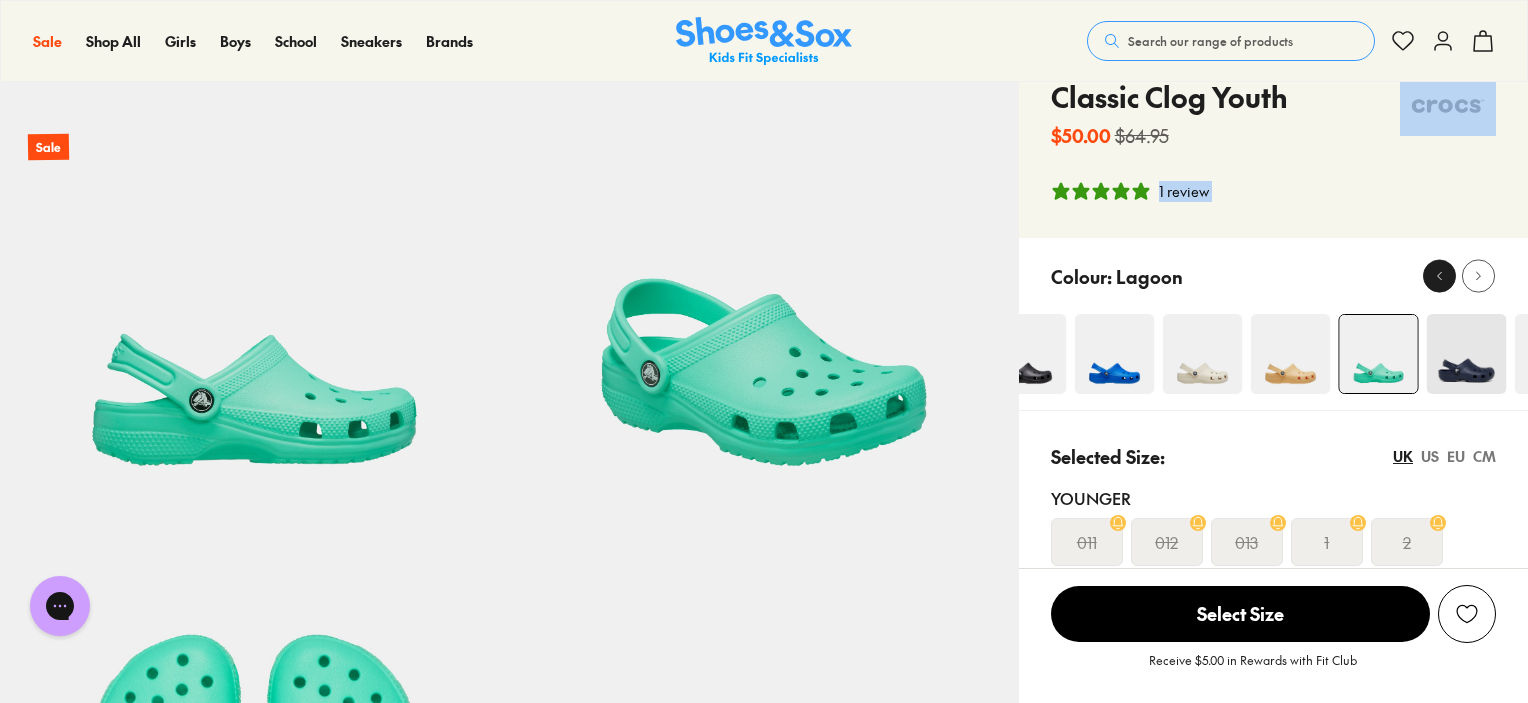 click 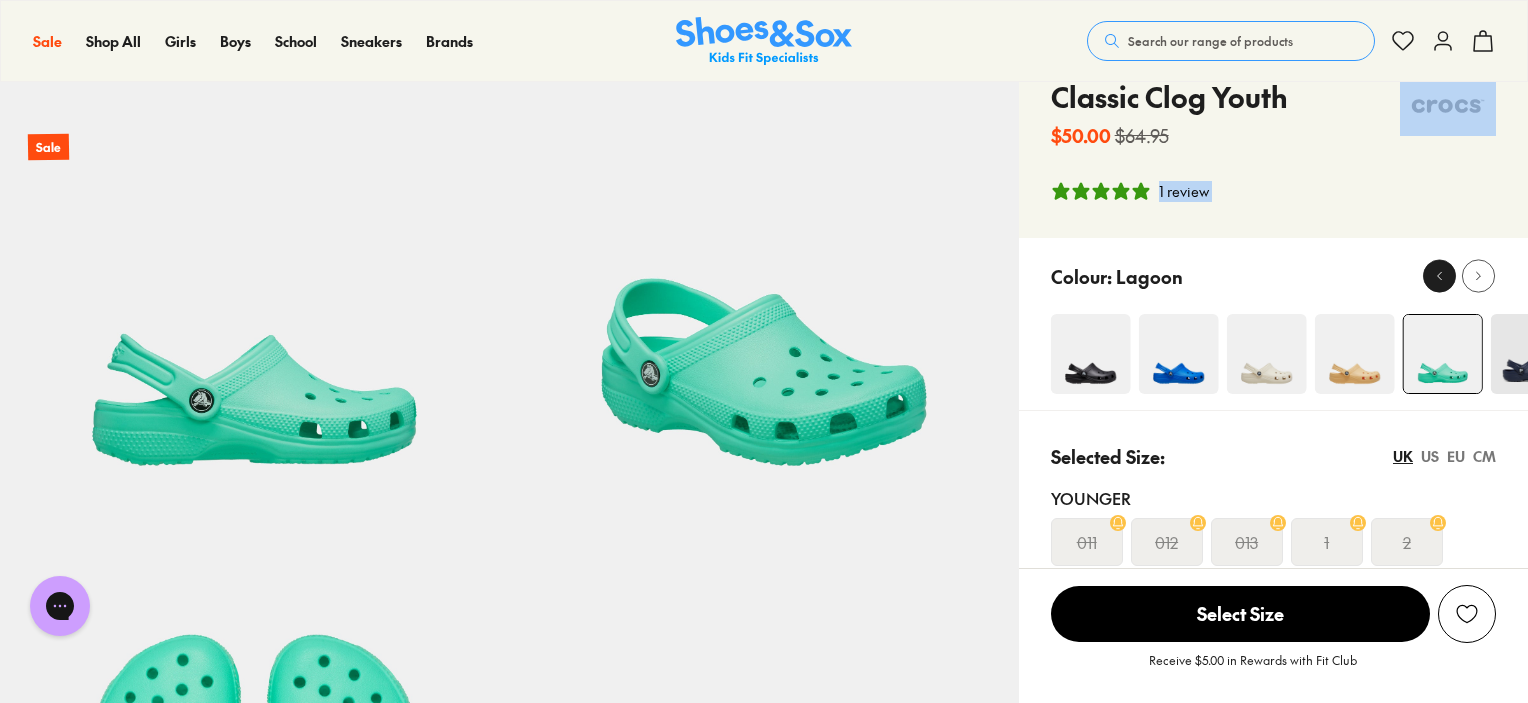 click 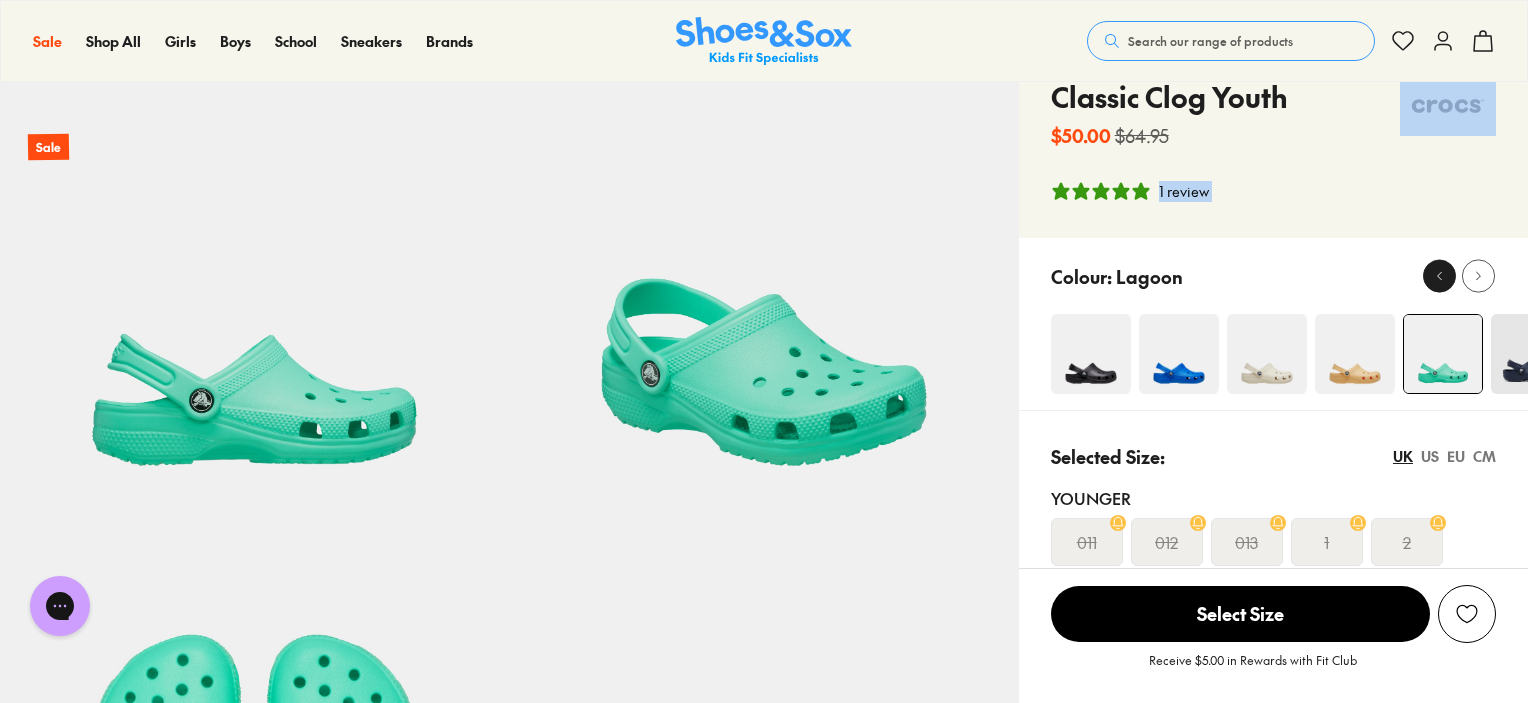 click 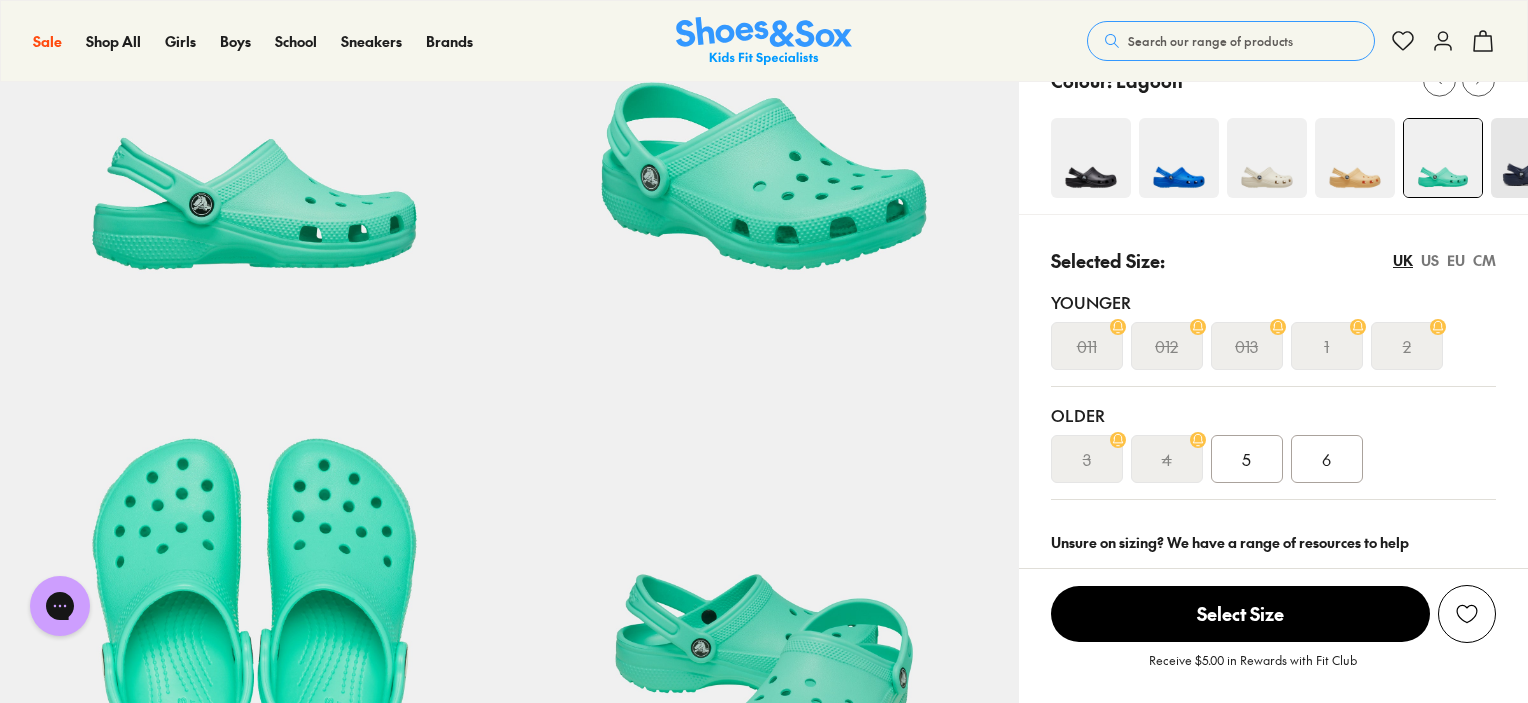 scroll, scrollTop: 300, scrollLeft: 0, axis: vertical 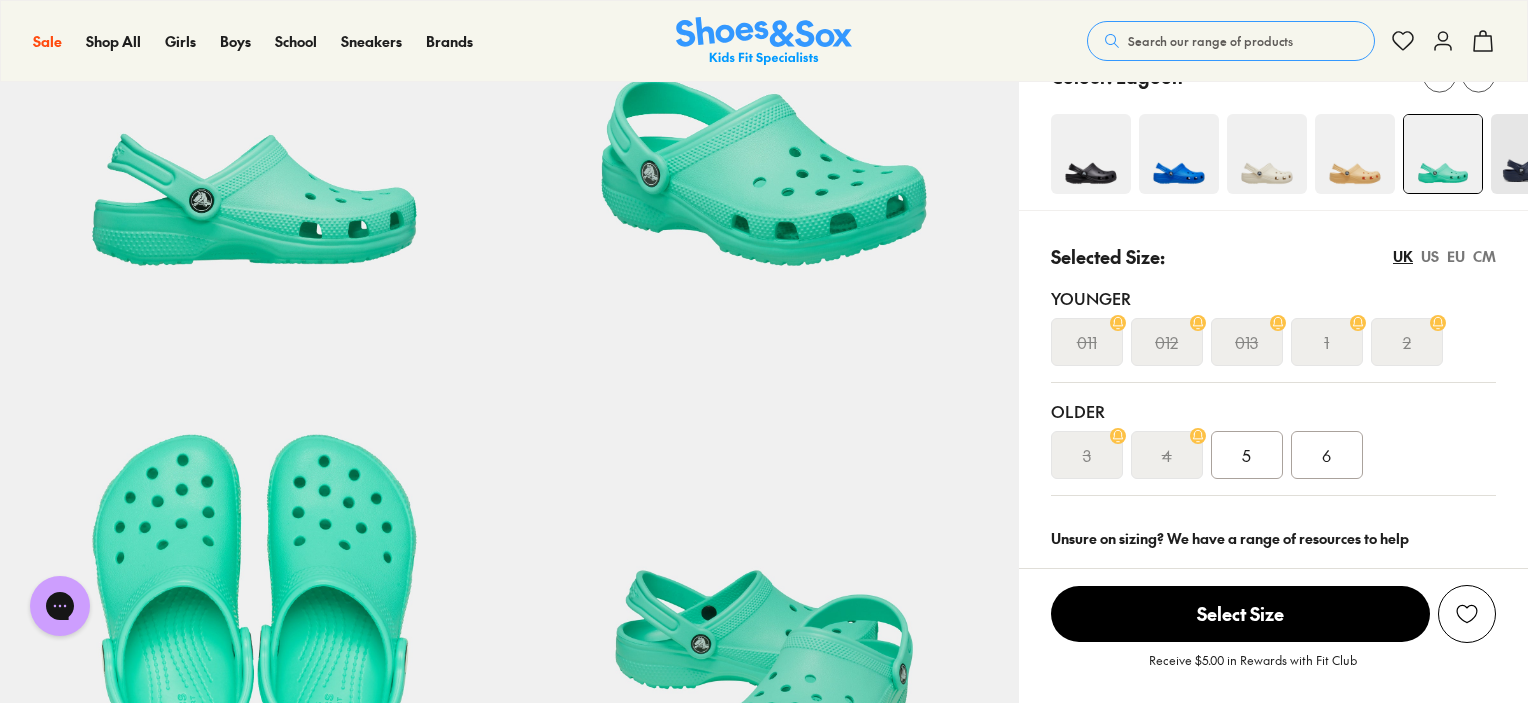 click on "5" at bounding box center (1247, 455) 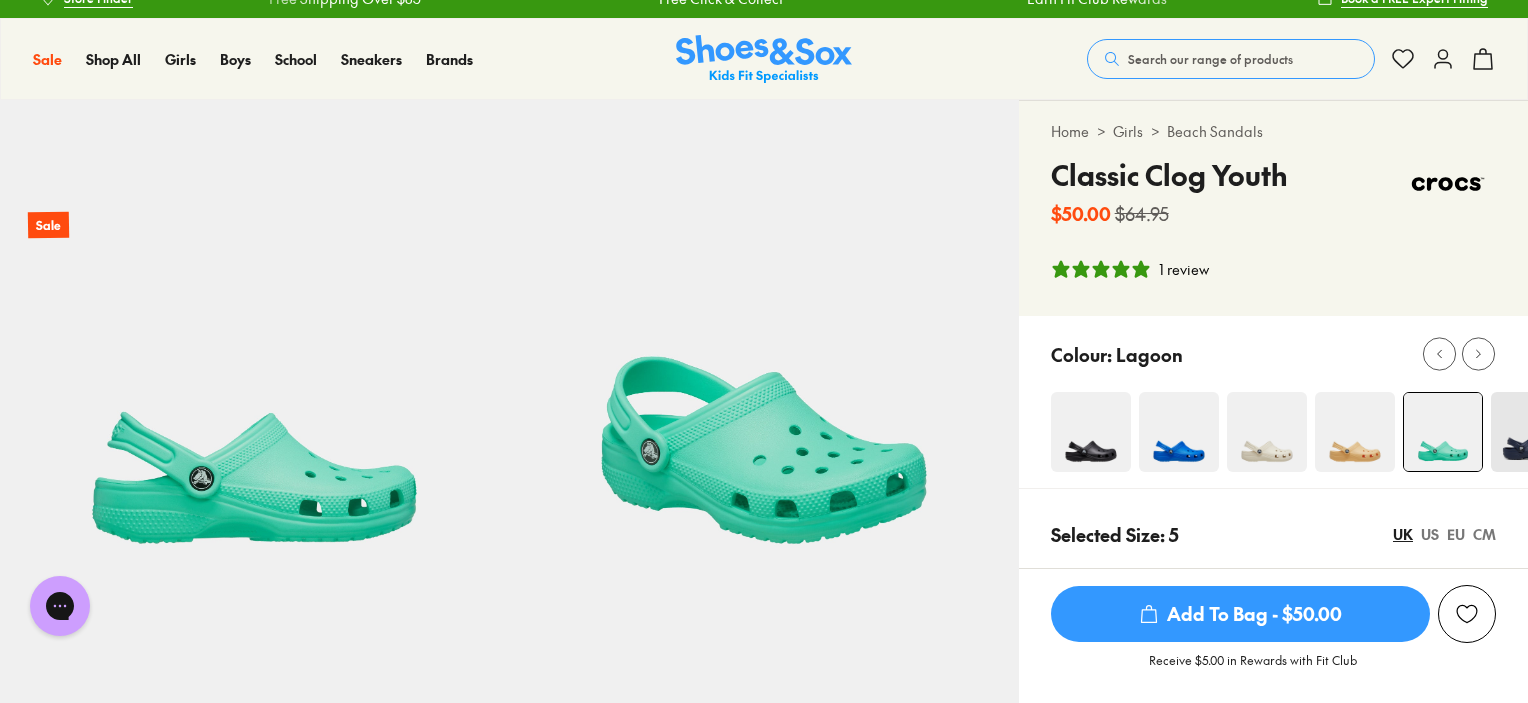 scroll, scrollTop: 0, scrollLeft: 0, axis: both 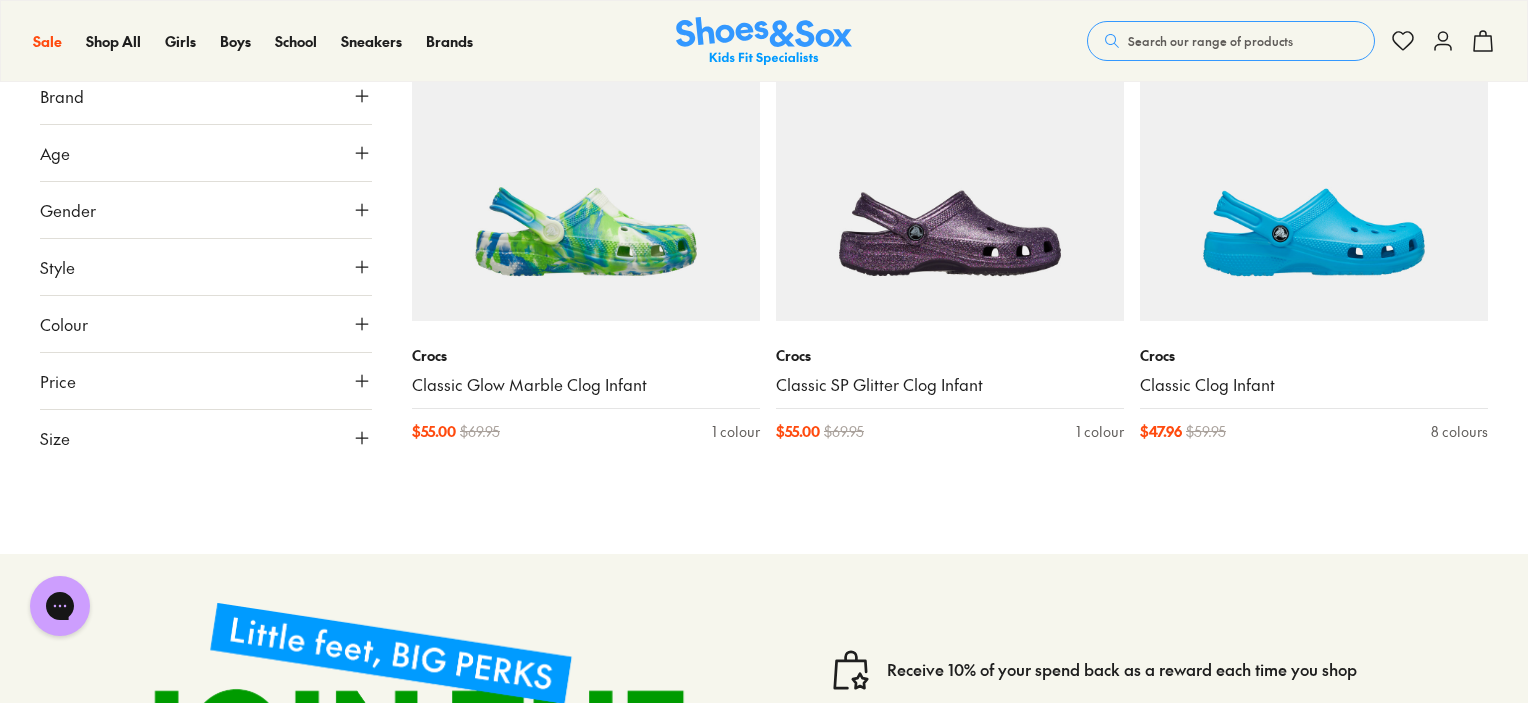 type on "****" 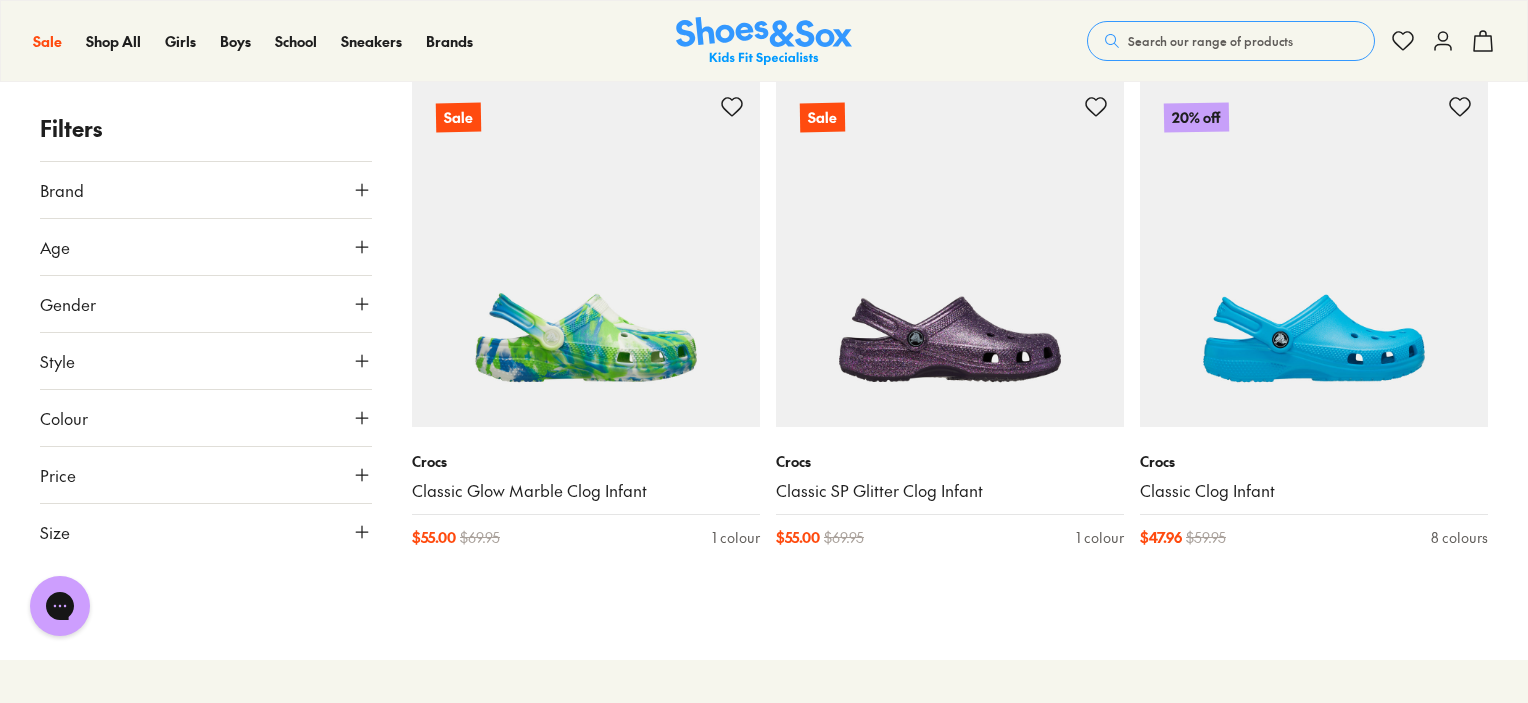 scroll, scrollTop: 4436, scrollLeft: 0, axis: vertical 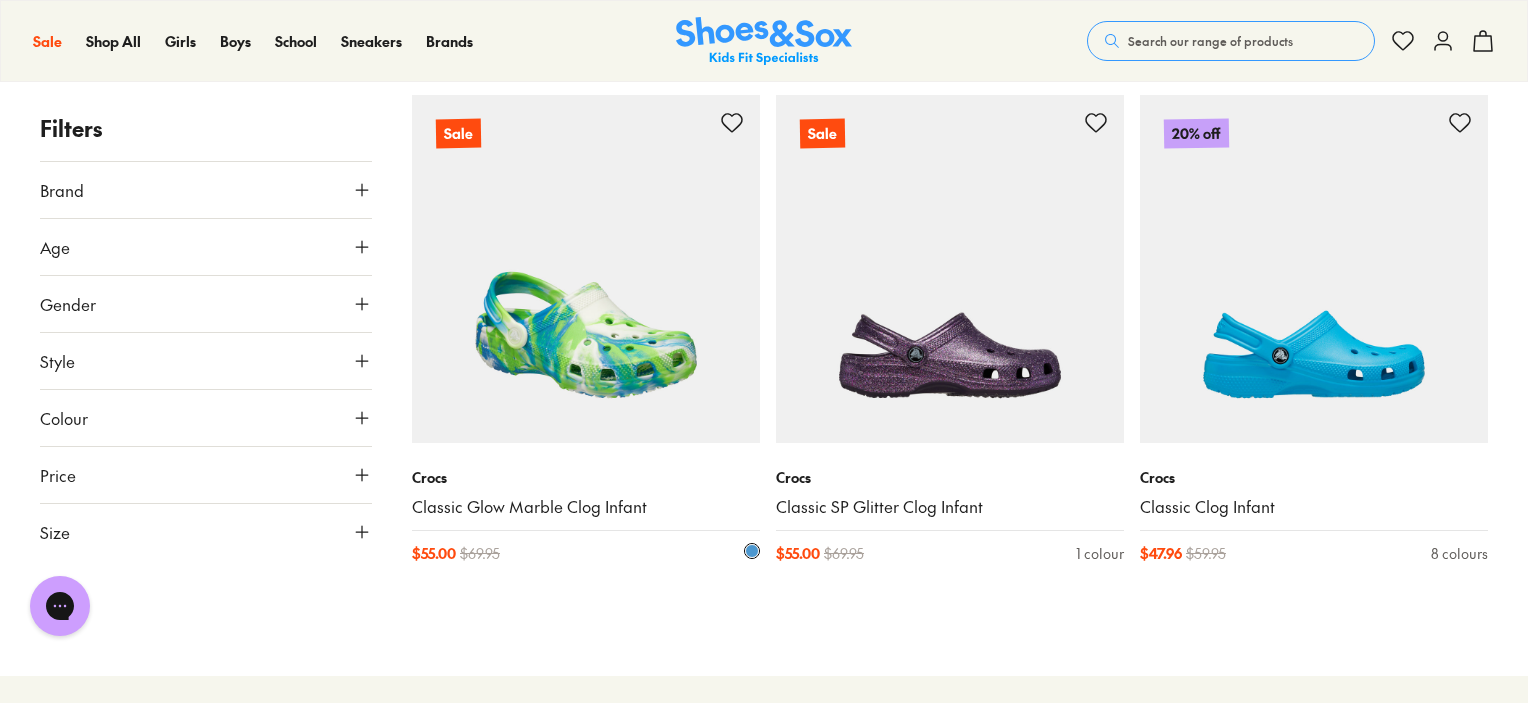 click at bounding box center [586, 269] 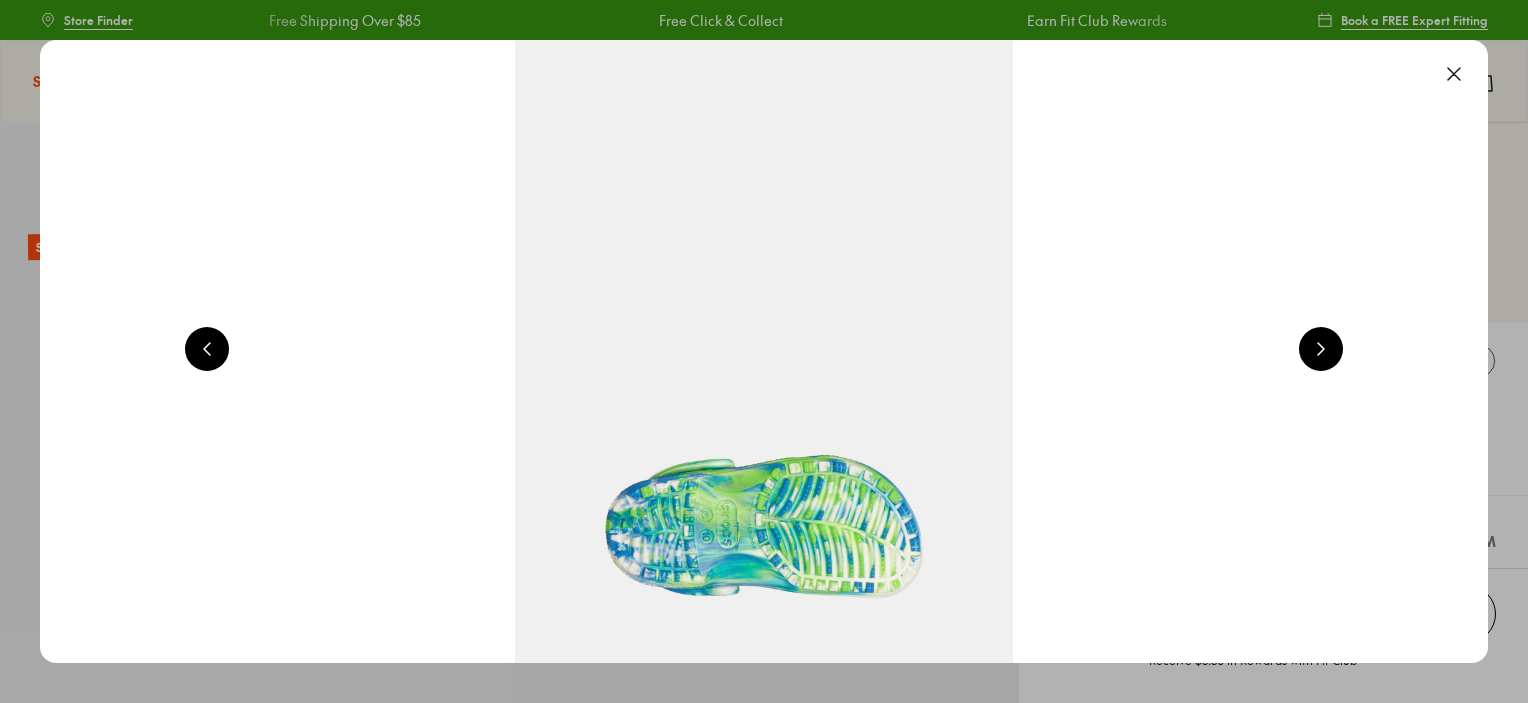 scroll, scrollTop: 0, scrollLeft: 0, axis: both 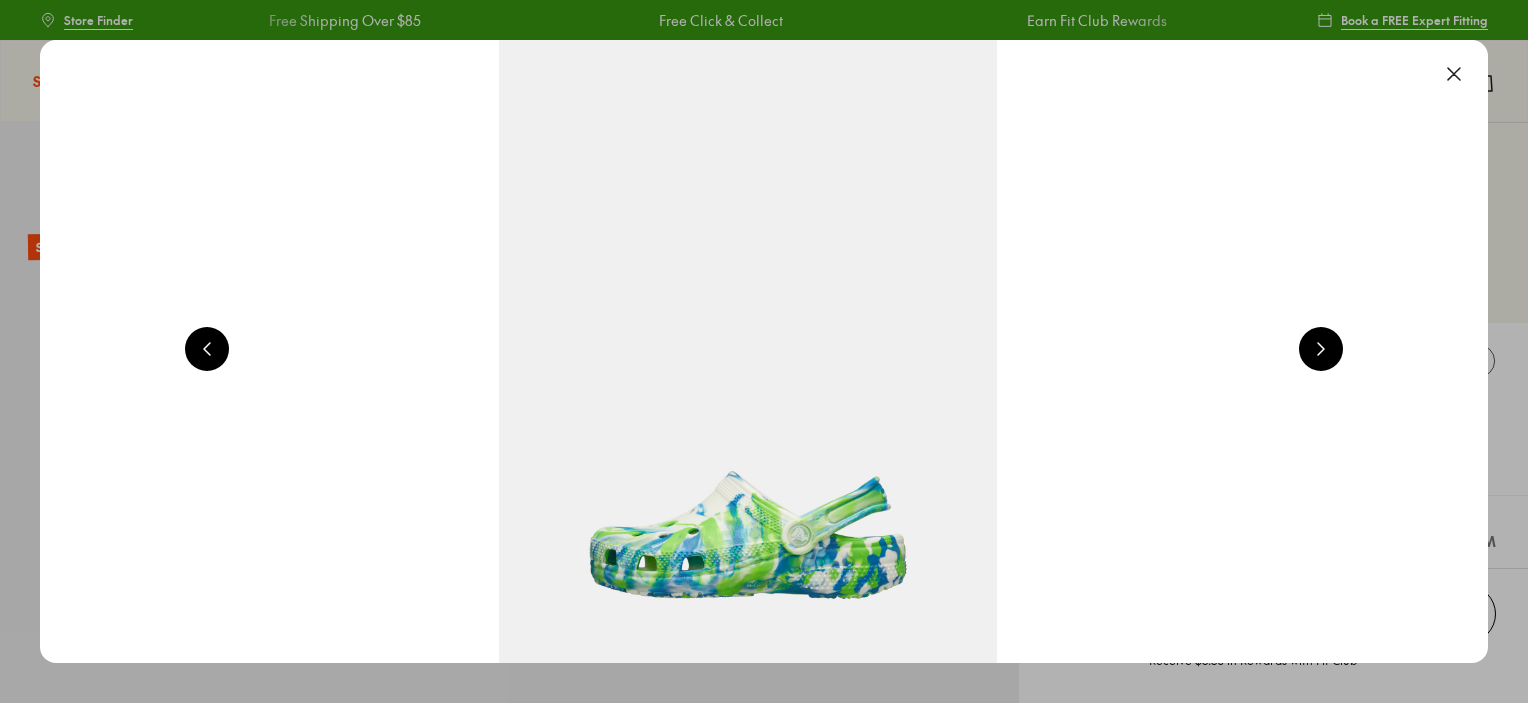 select on "*" 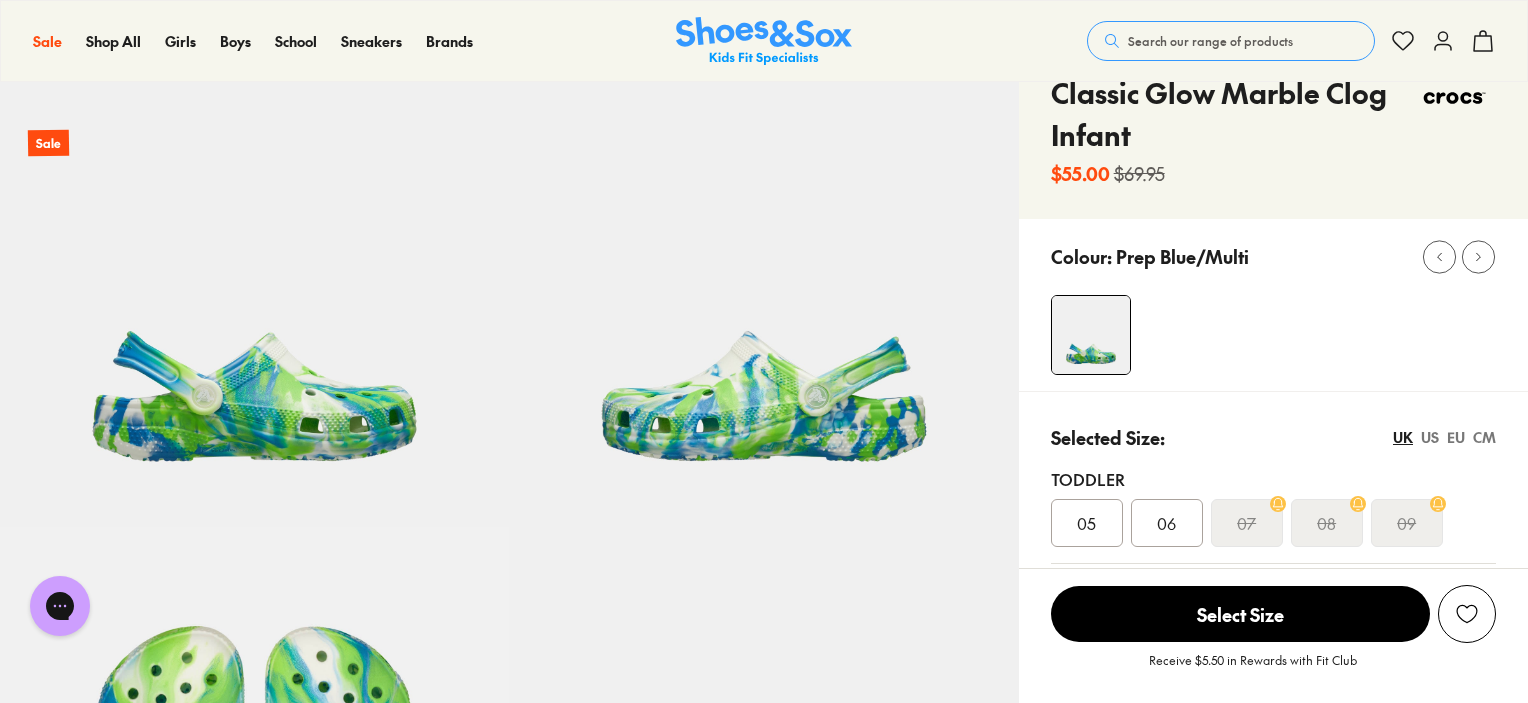 scroll, scrollTop: 0, scrollLeft: 0, axis: both 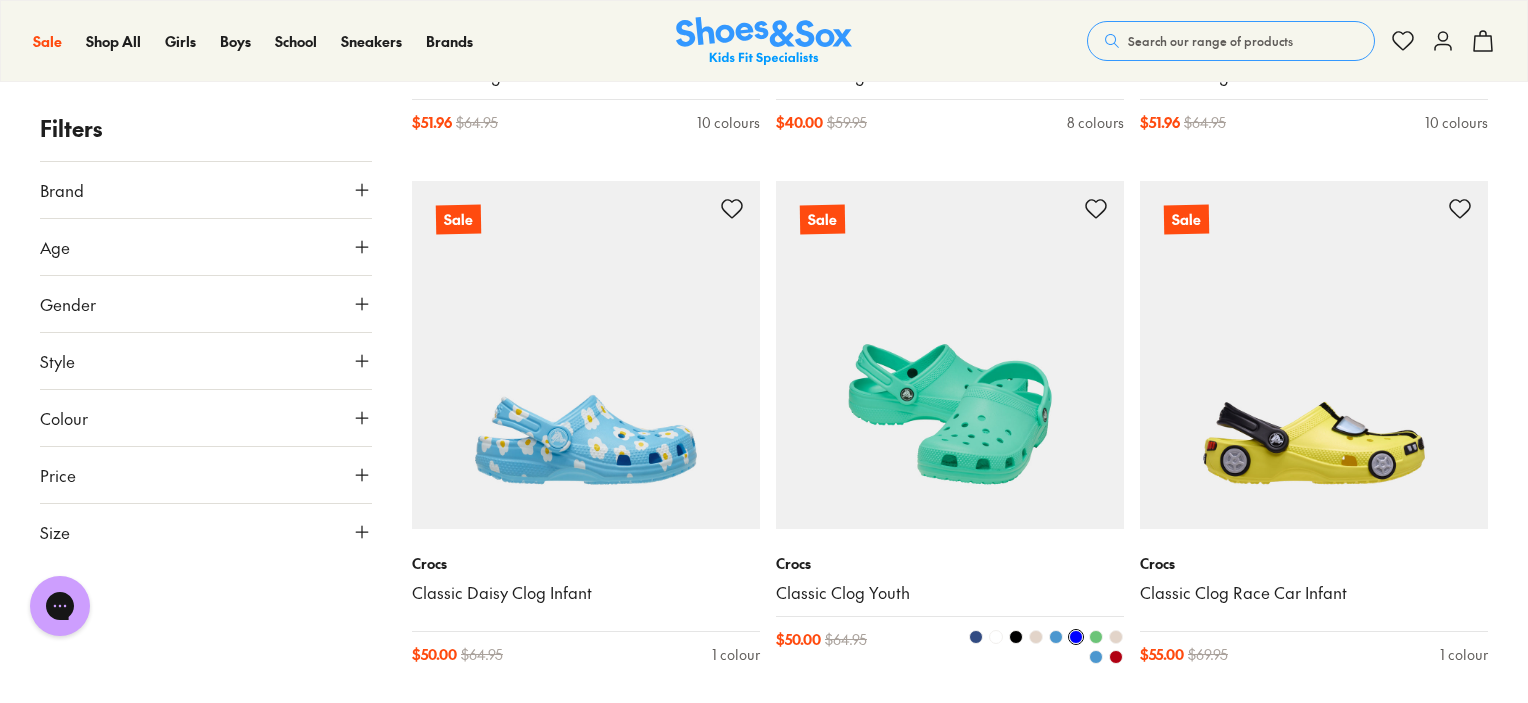 type on "****" 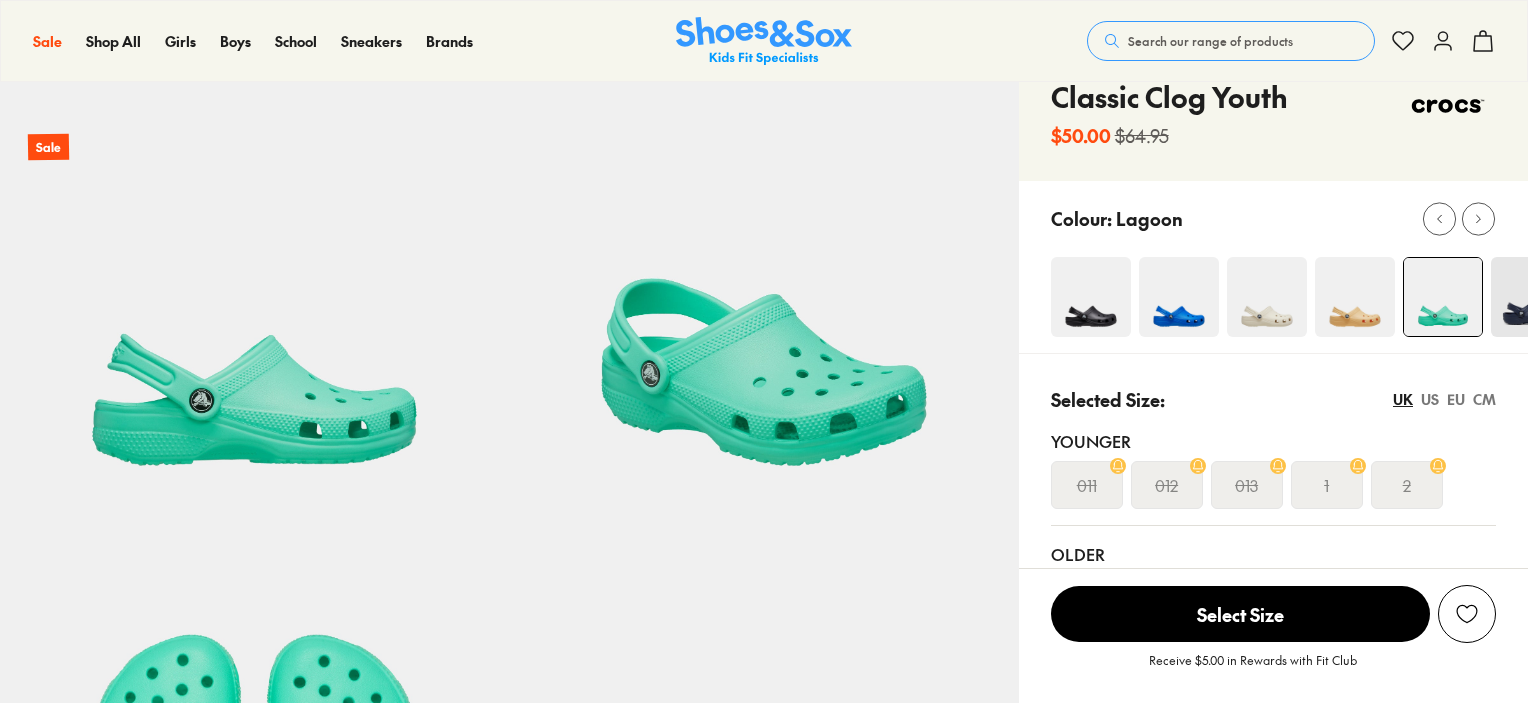 select on "*" 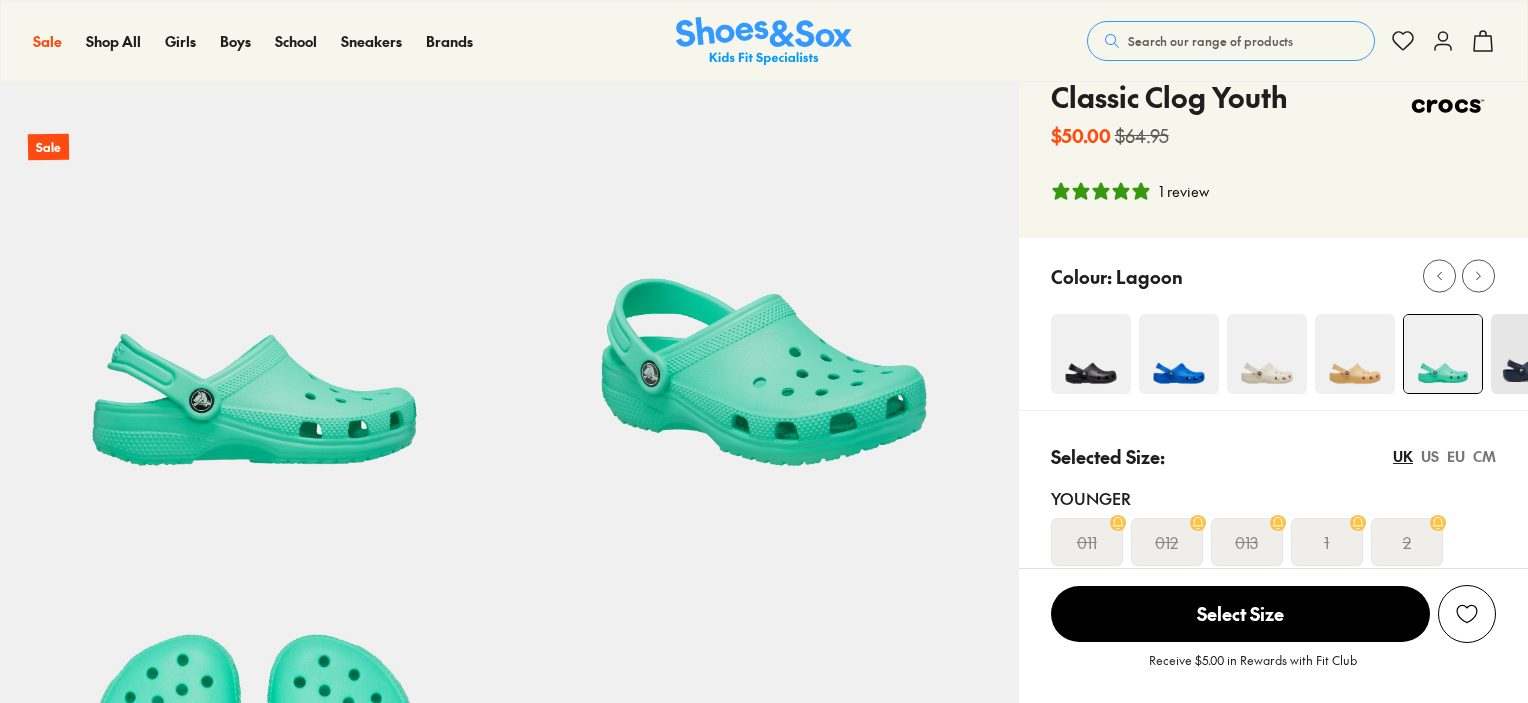 scroll, scrollTop: 100, scrollLeft: 0, axis: vertical 